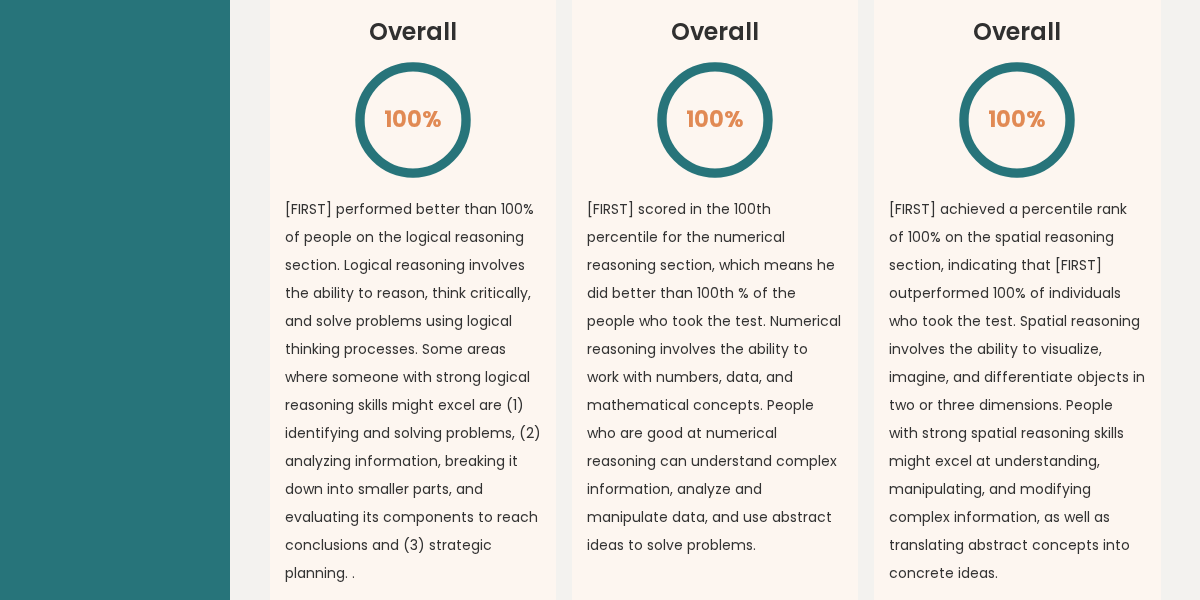 scroll, scrollTop: 0, scrollLeft: 0, axis: both 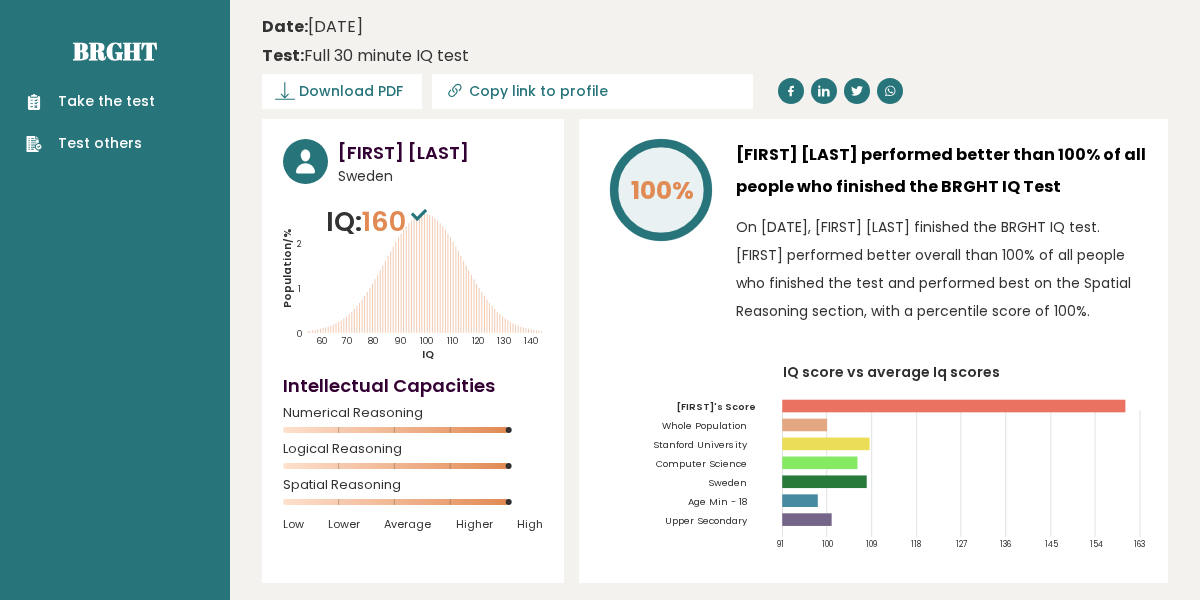 click on "Take the test" at bounding box center (90, 101) 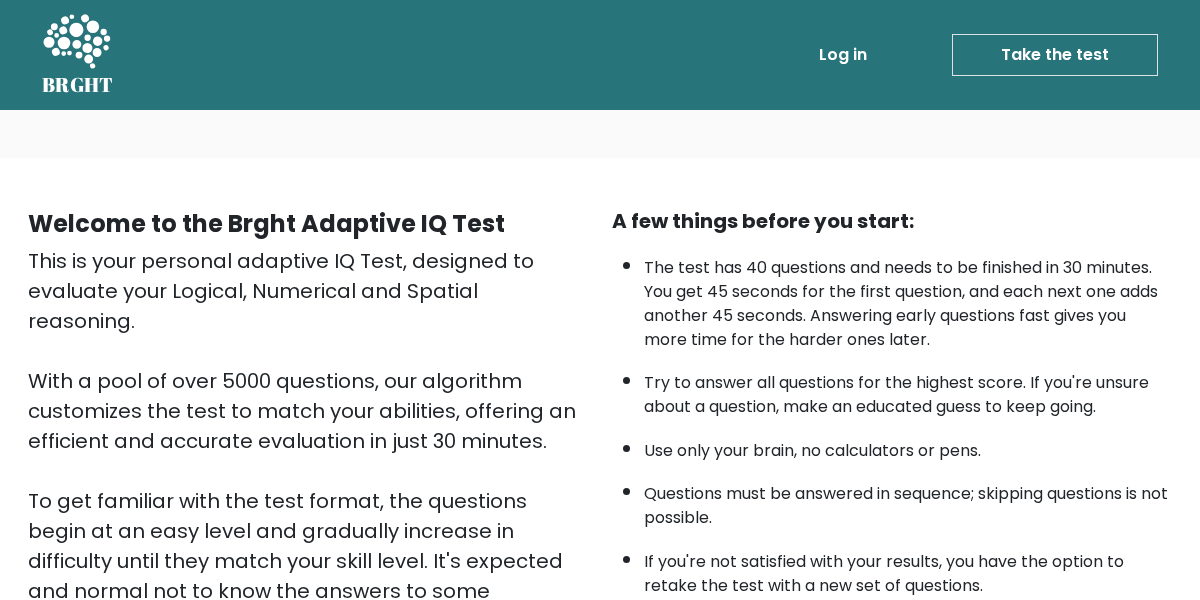 scroll, scrollTop: 376, scrollLeft: 0, axis: vertical 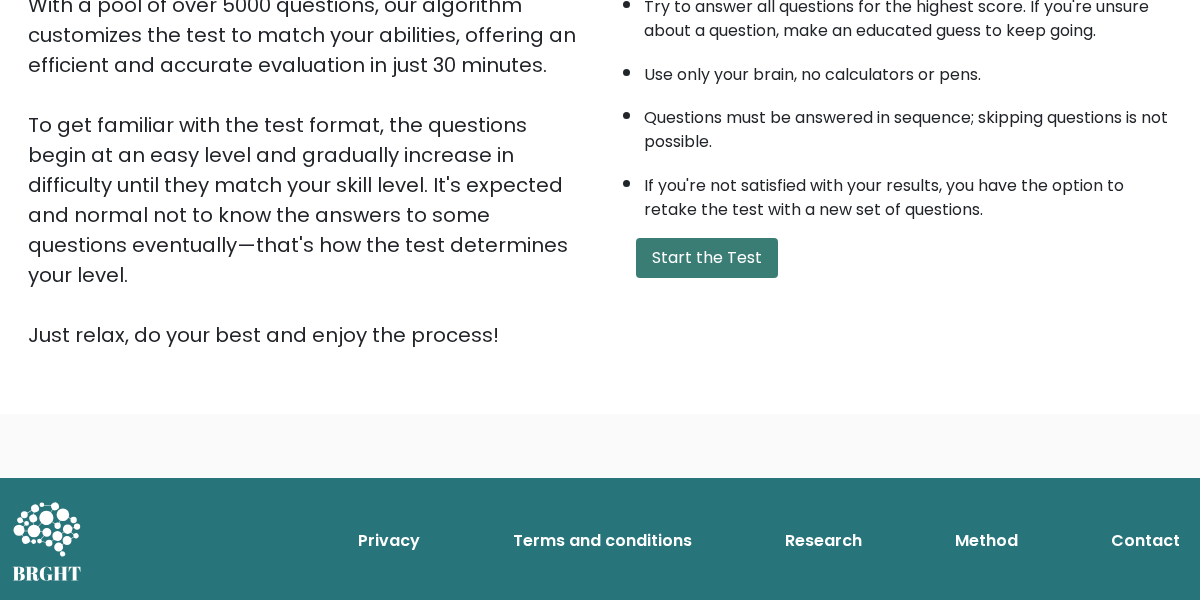 click on "Start the Test" at bounding box center (707, 258) 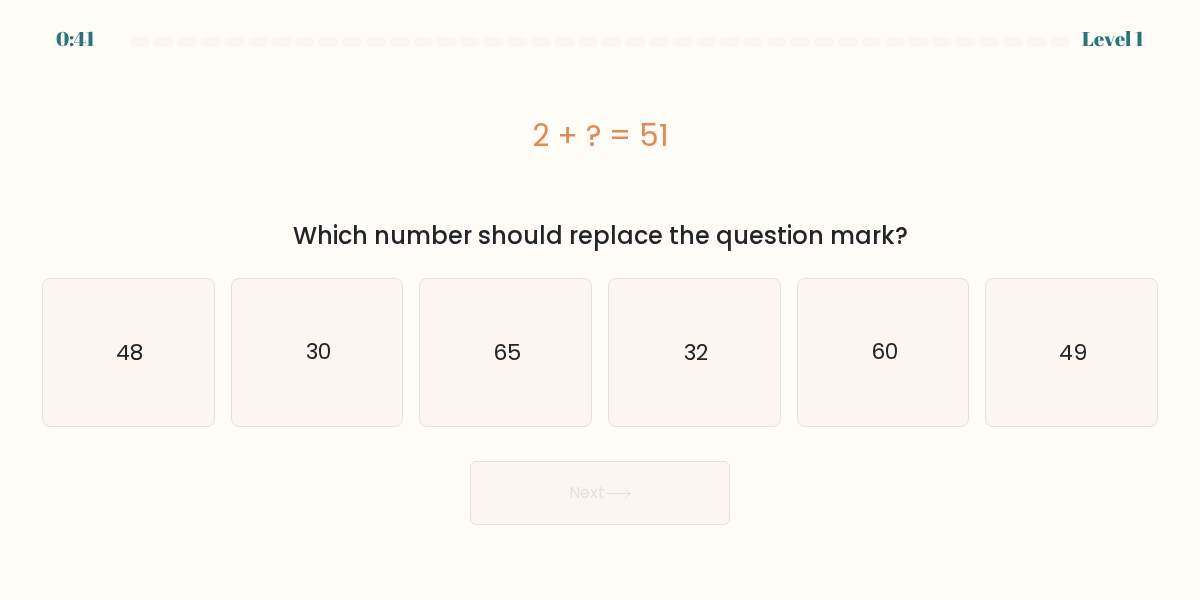 scroll, scrollTop: 0, scrollLeft: 0, axis: both 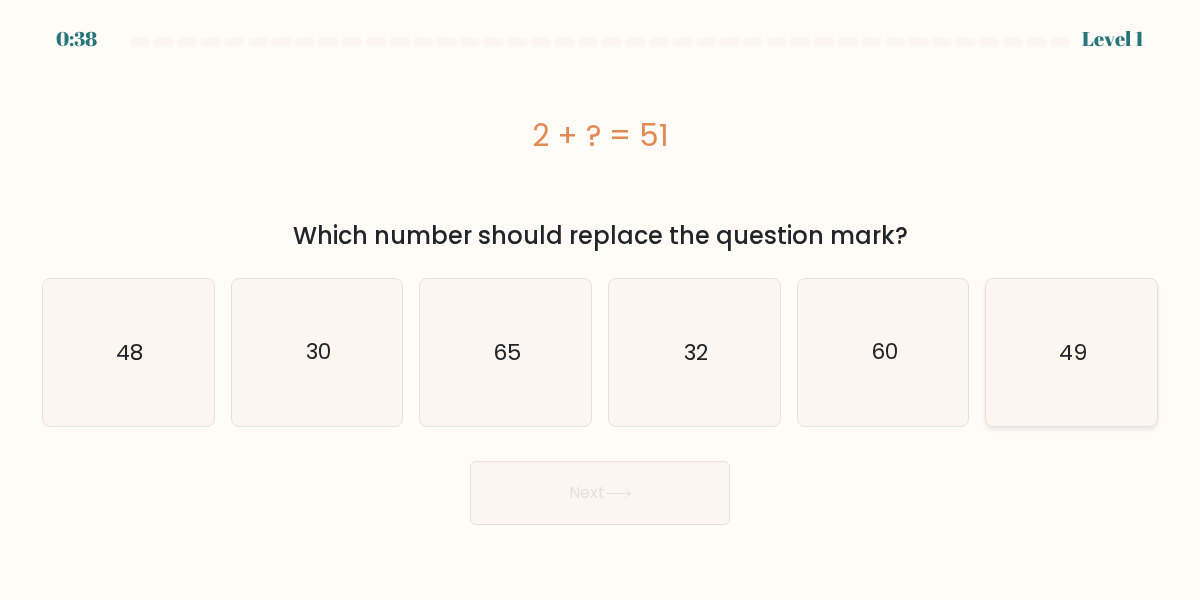 click on "49" 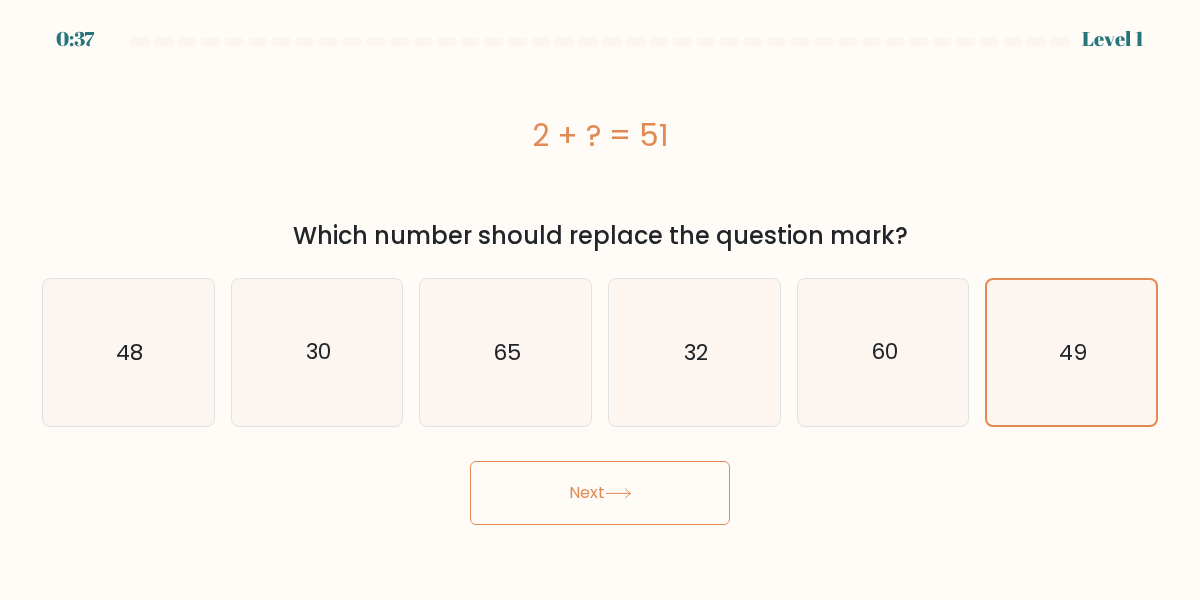 click on "0:37
Level 1
a." at bounding box center (600, 300) 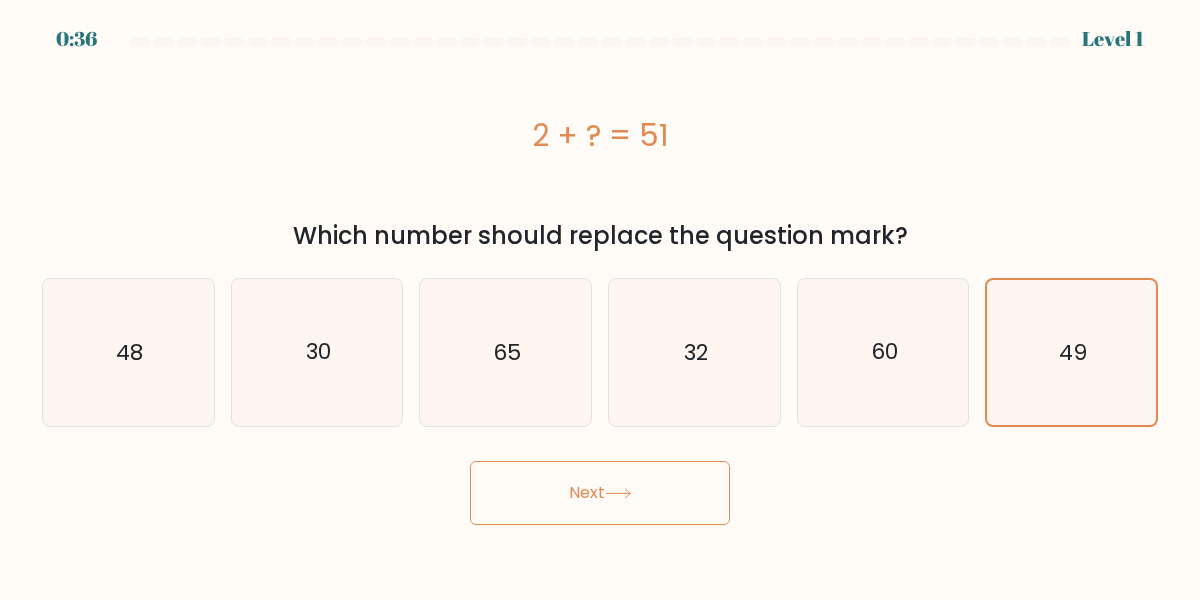 click on "Next" at bounding box center (600, 493) 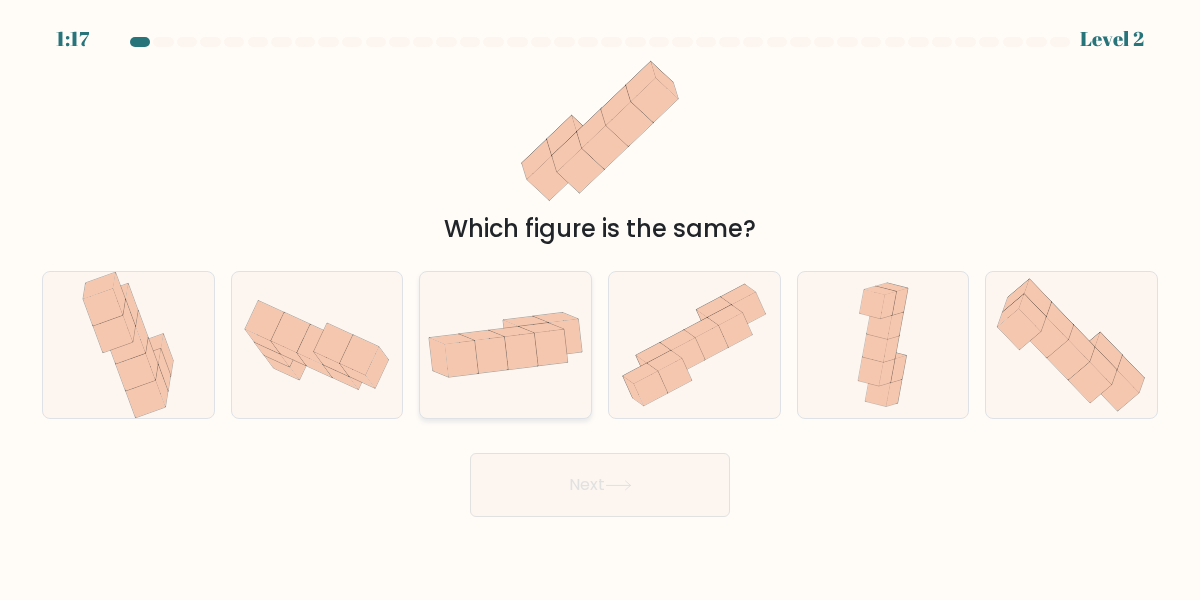 click 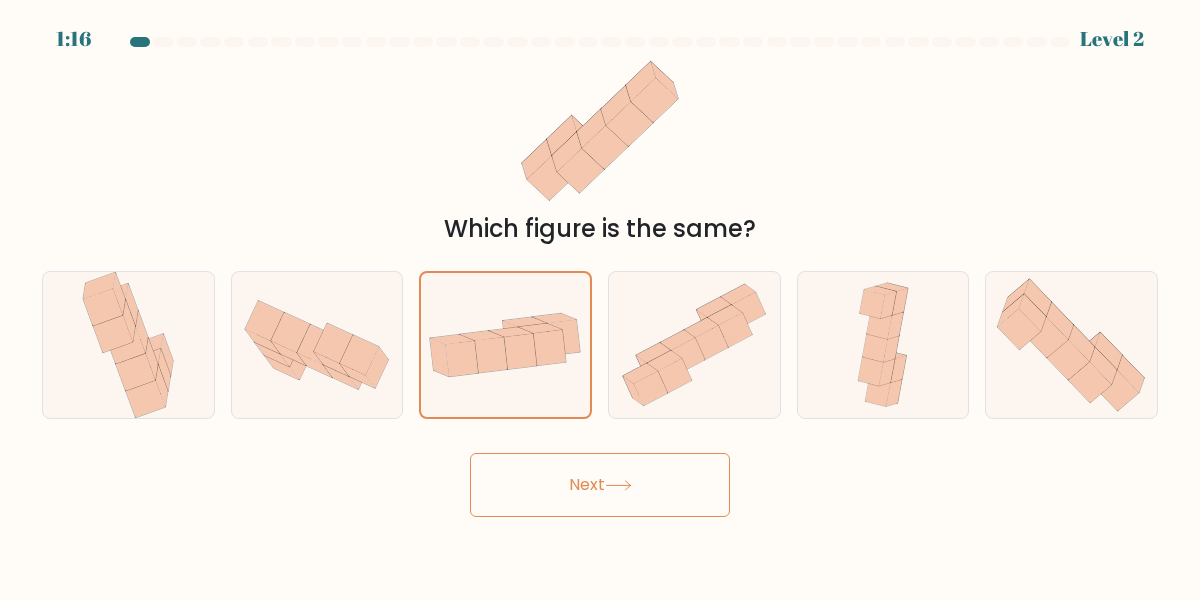 click on "Next" at bounding box center (600, 485) 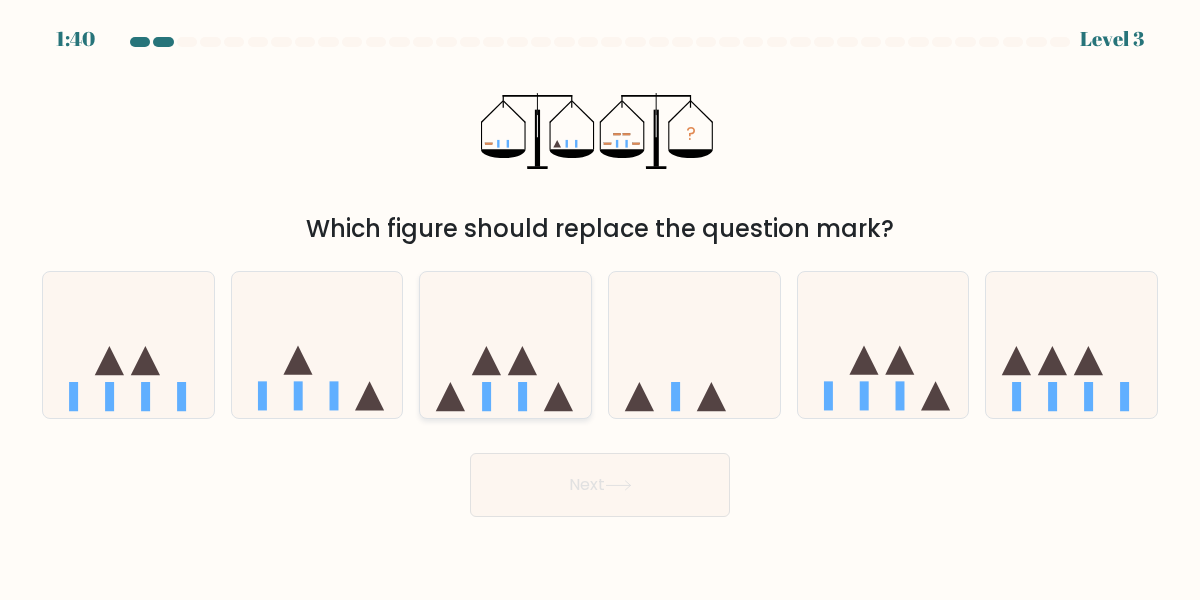 click 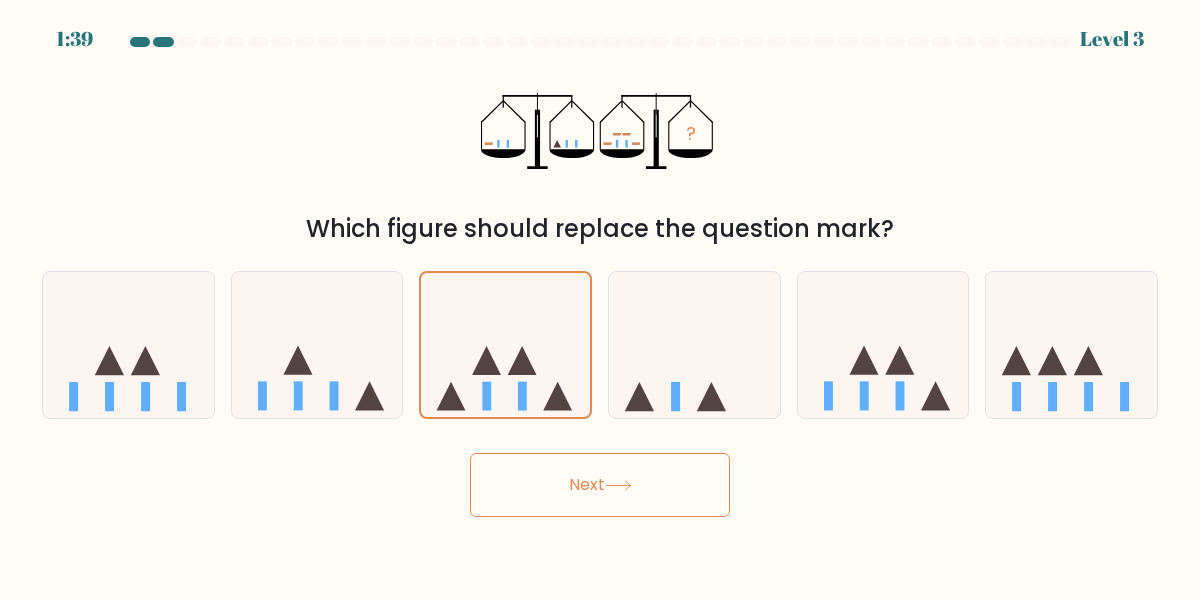 click on "Next" at bounding box center (600, 485) 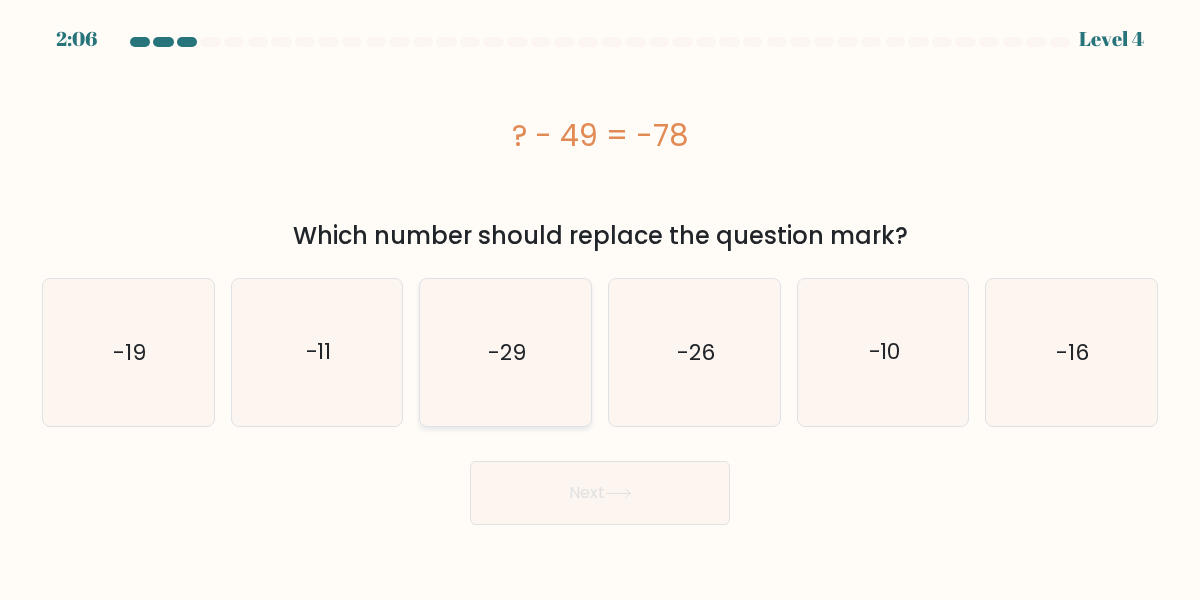 click on "-29" 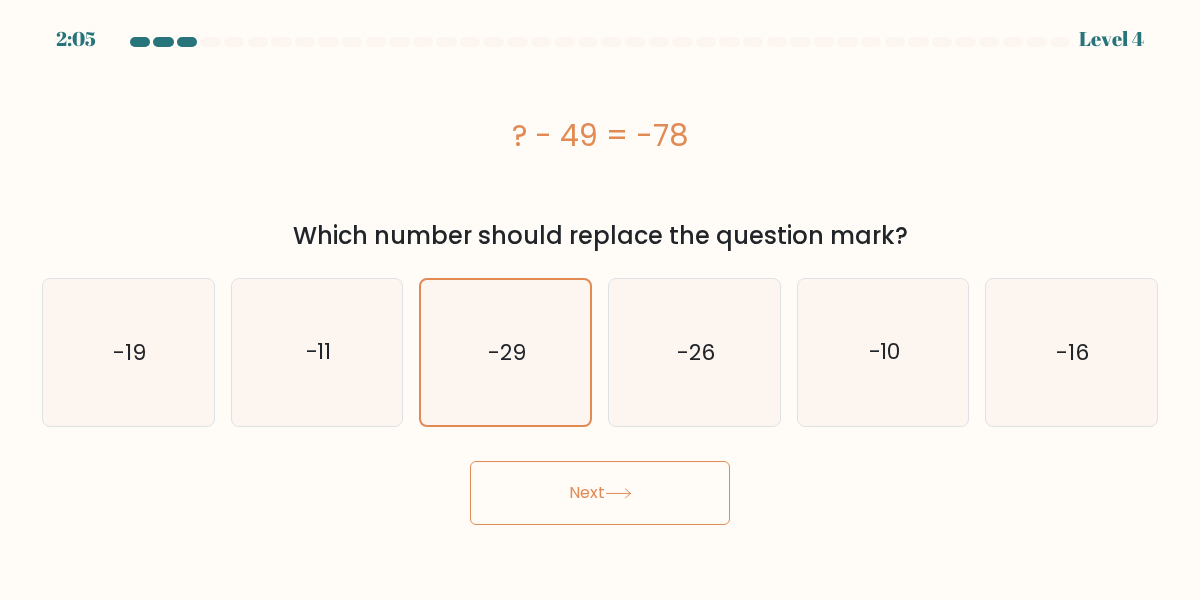 click on "Next" at bounding box center (600, 493) 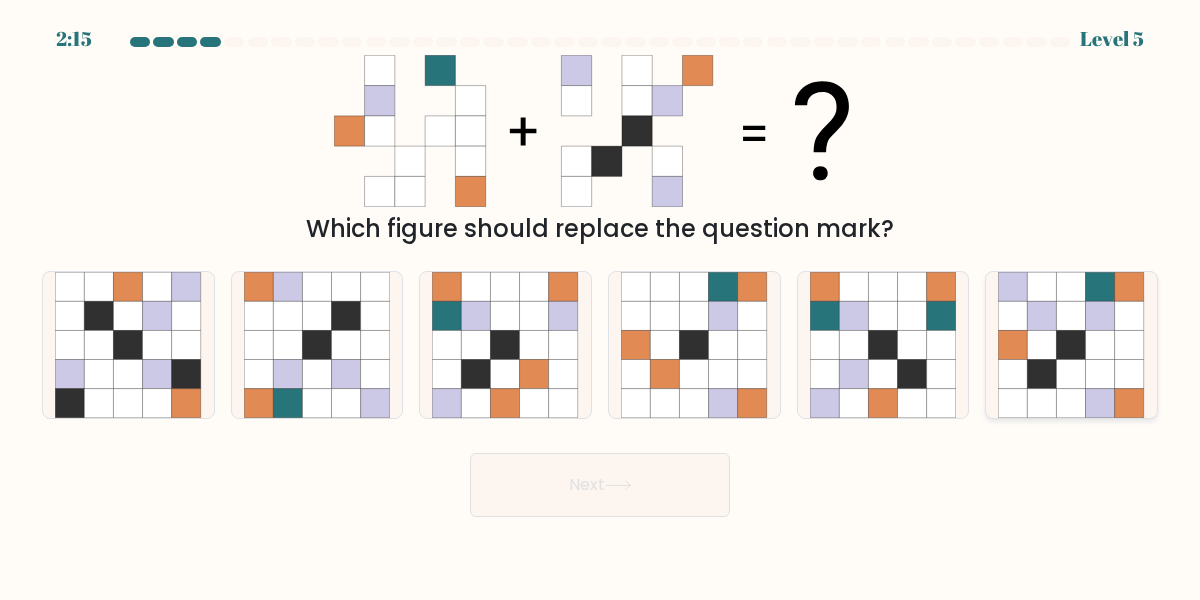 click 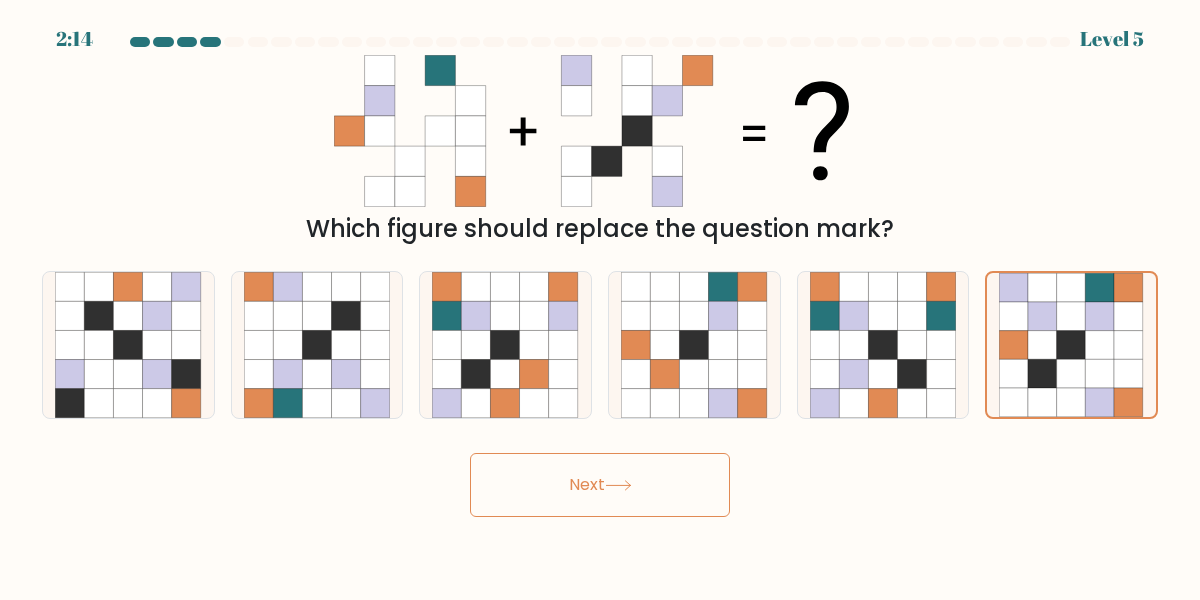 click on "Next" at bounding box center [600, 485] 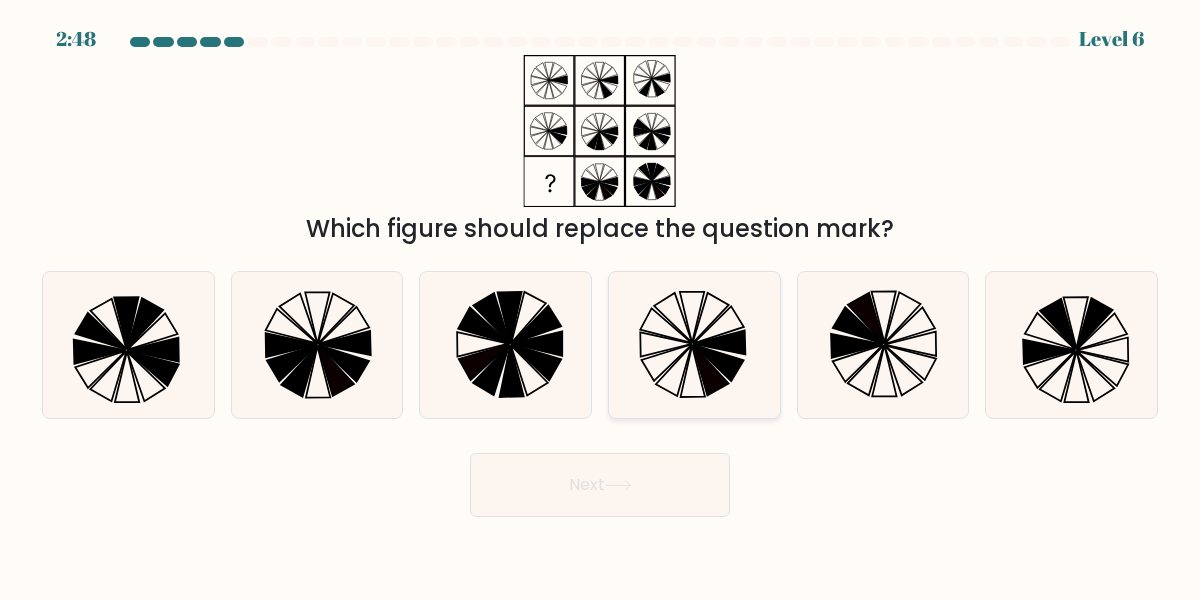 click 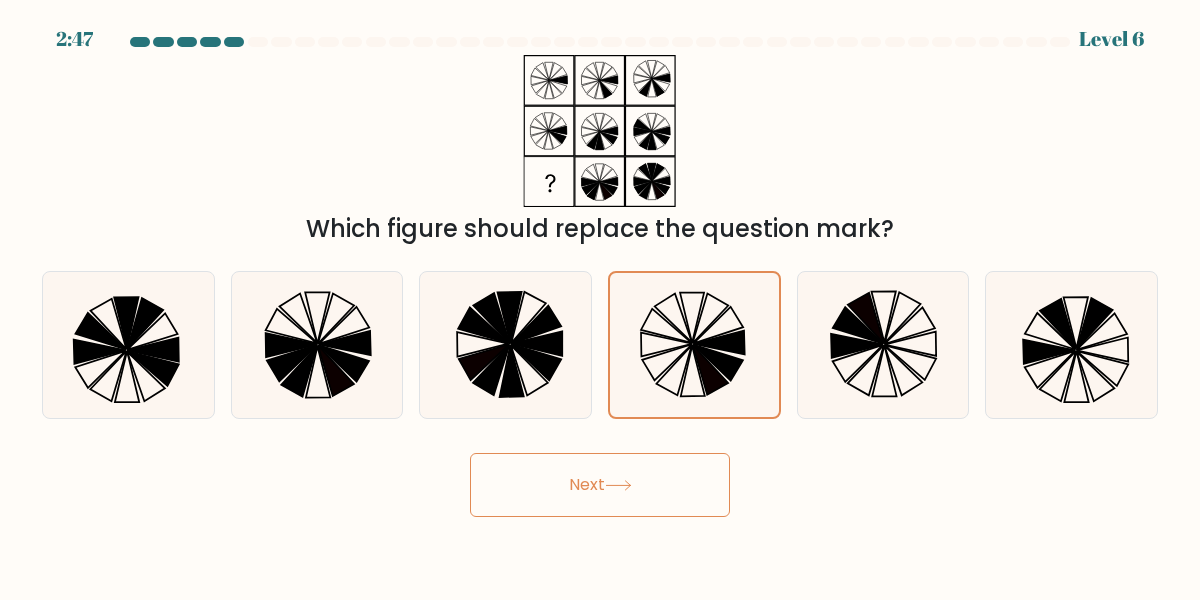 click on "Next" at bounding box center [600, 485] 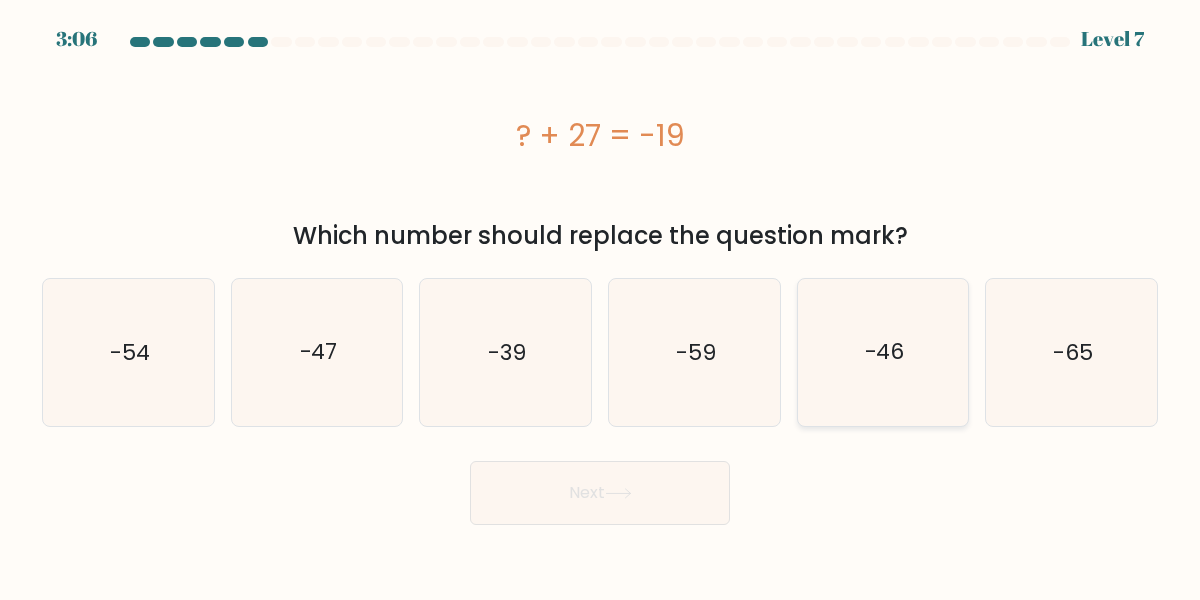 click on "-46" 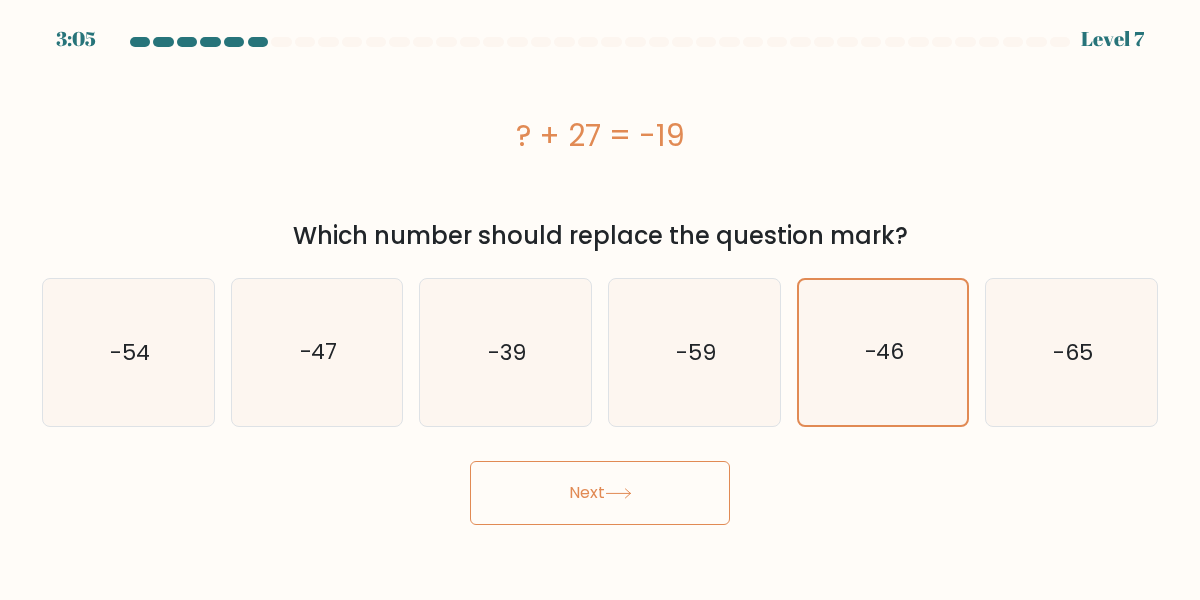 click on "3:05
Level 7
a." at bounding box center [600, 300] 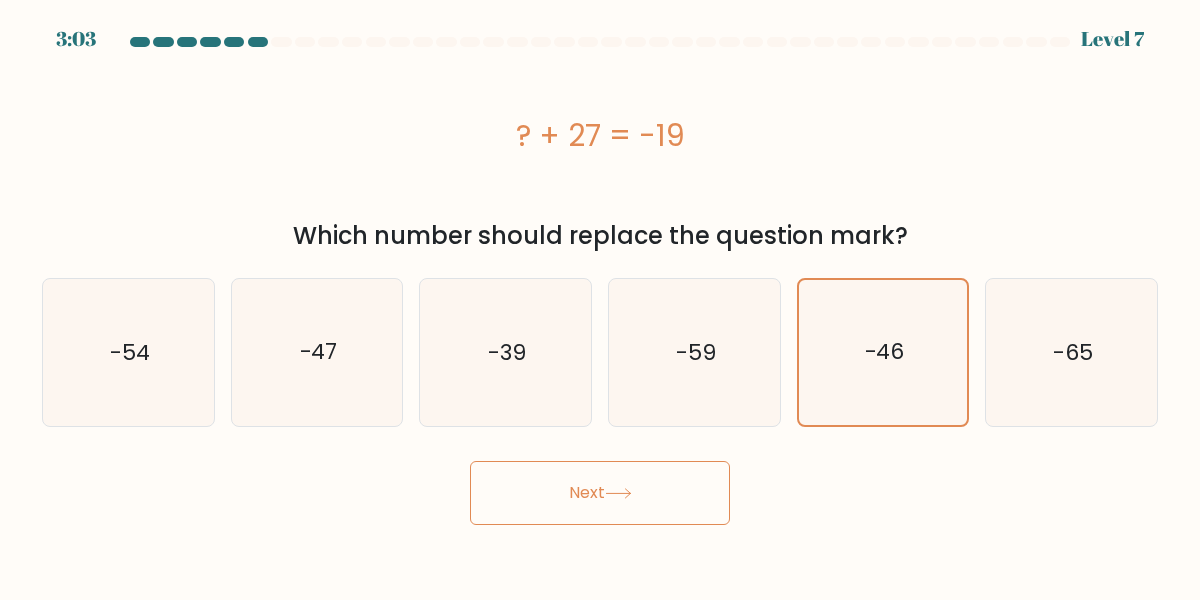 click on "Next" at bounding box center [600, 493] 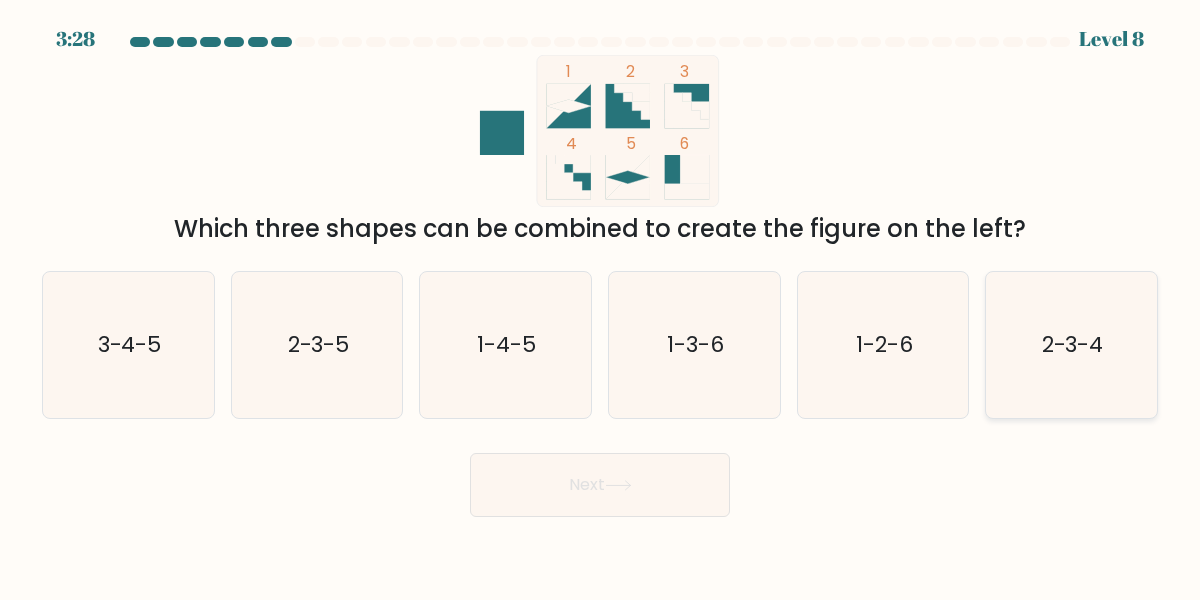 click on "2-3-4" 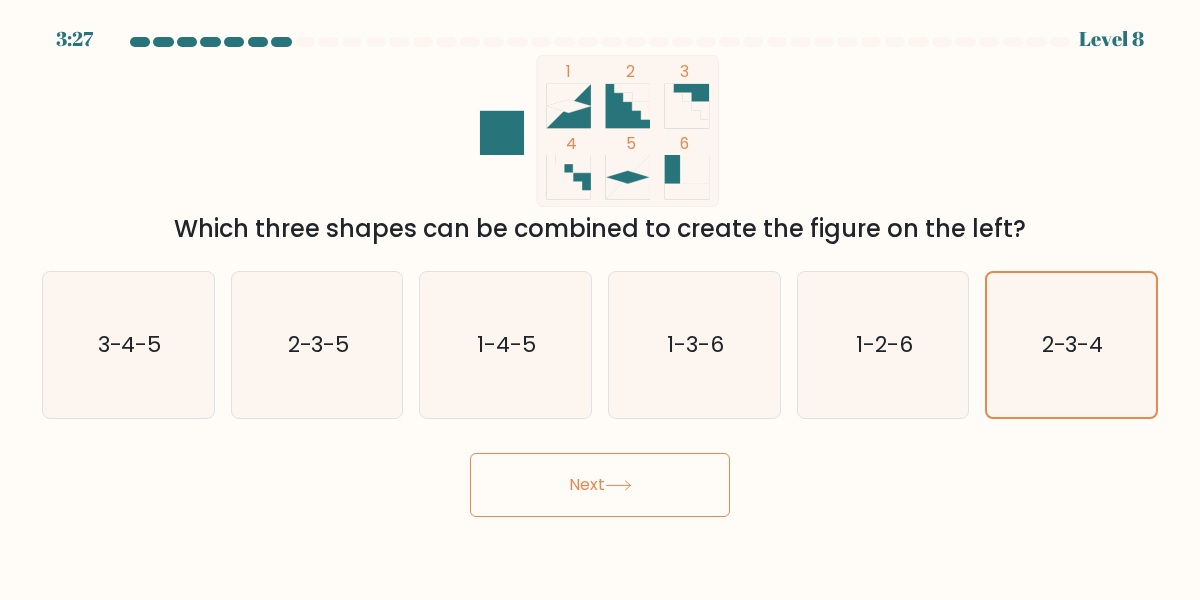 click on "Next" at bounding box center (600, 485) 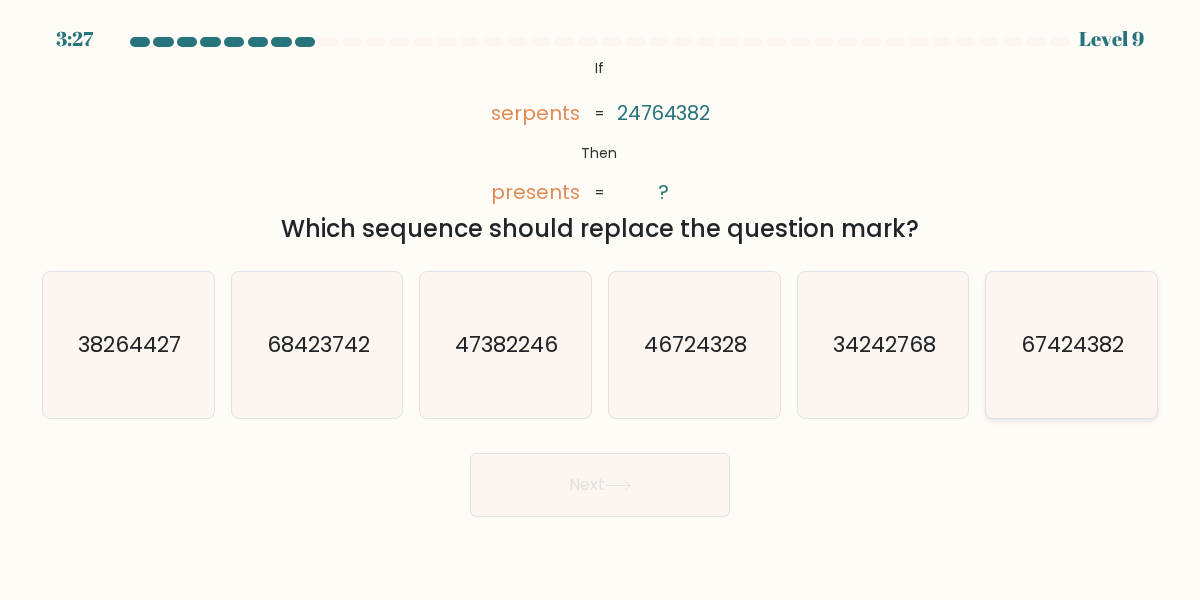 click on "67424382" 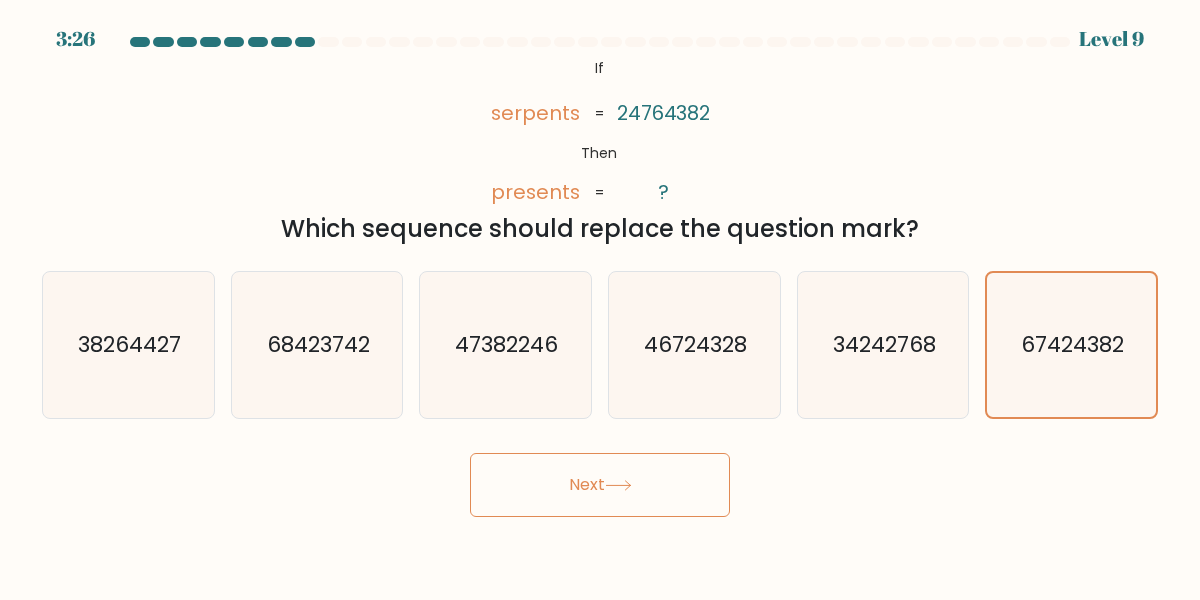click on "Next" at bounding box center [600, 485] 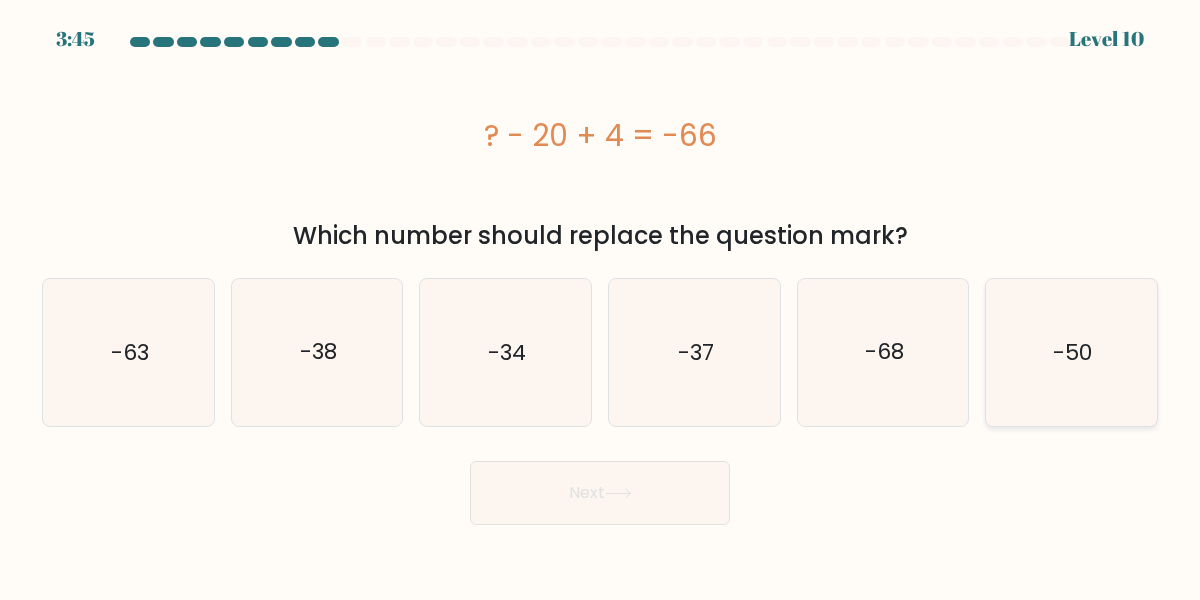 click on "-50" 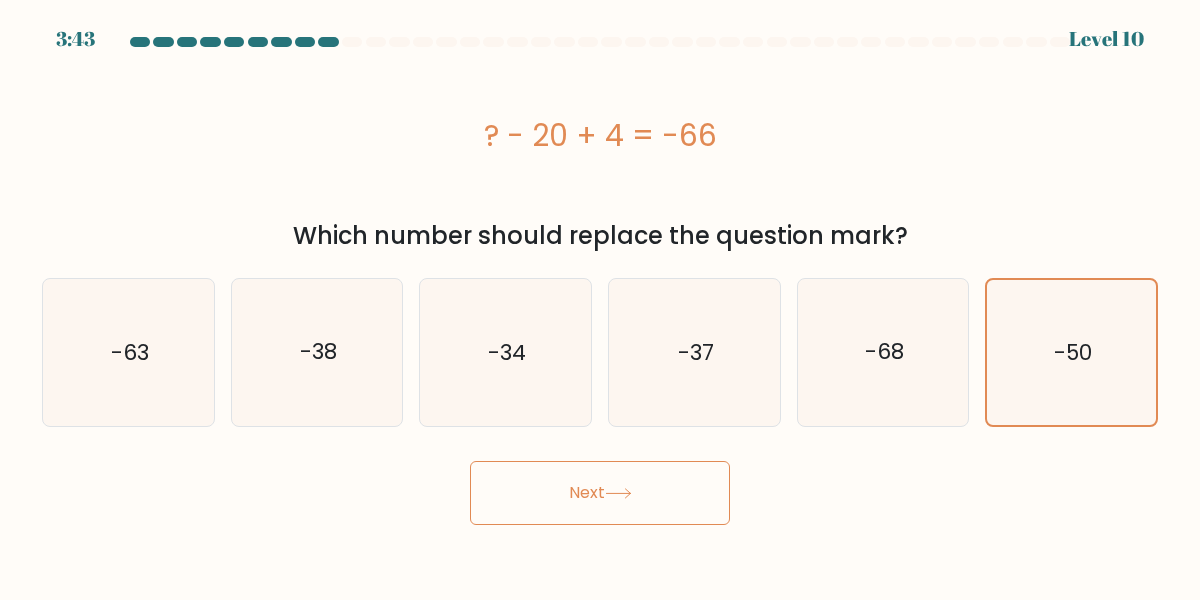 click on "Next" at bounding box center (600, 493) 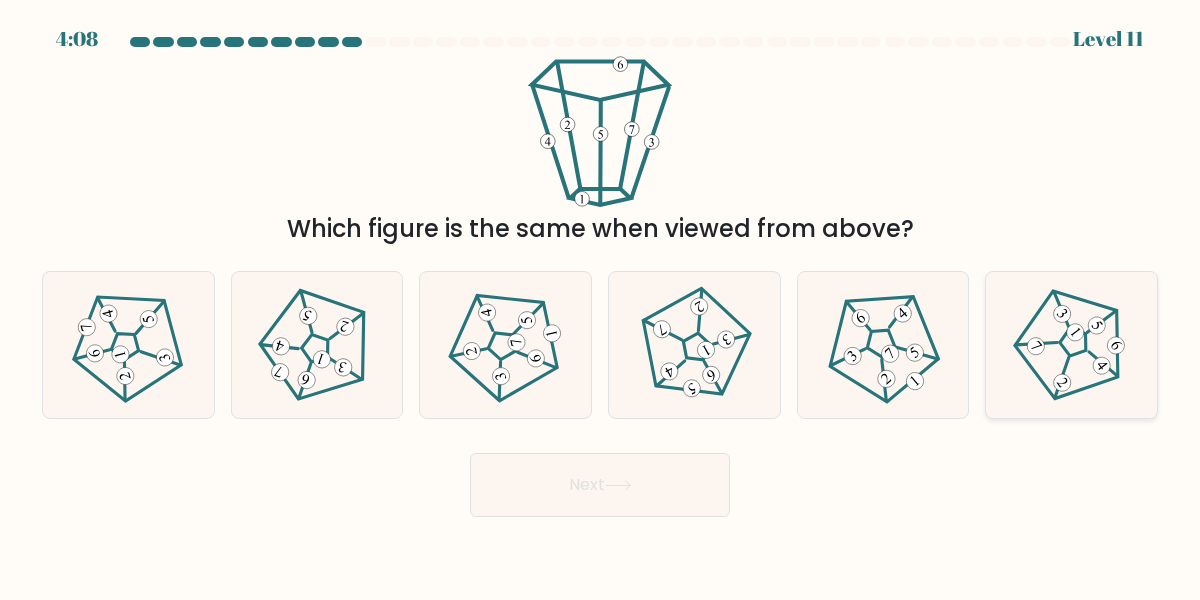 click 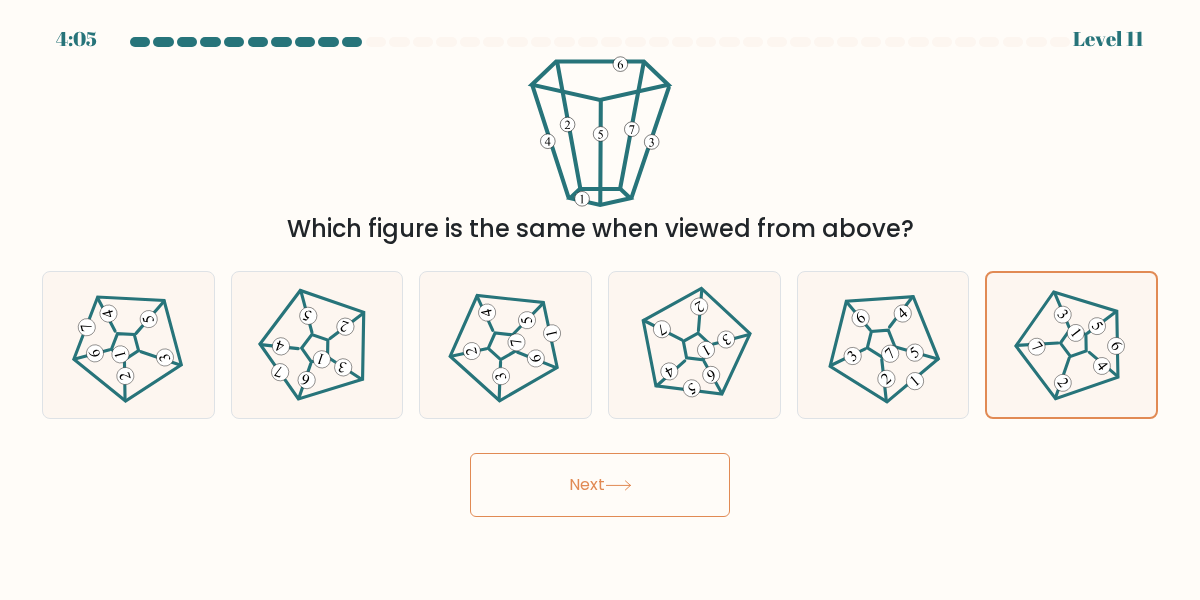 click on "Next" at bounding box center (600, 485) 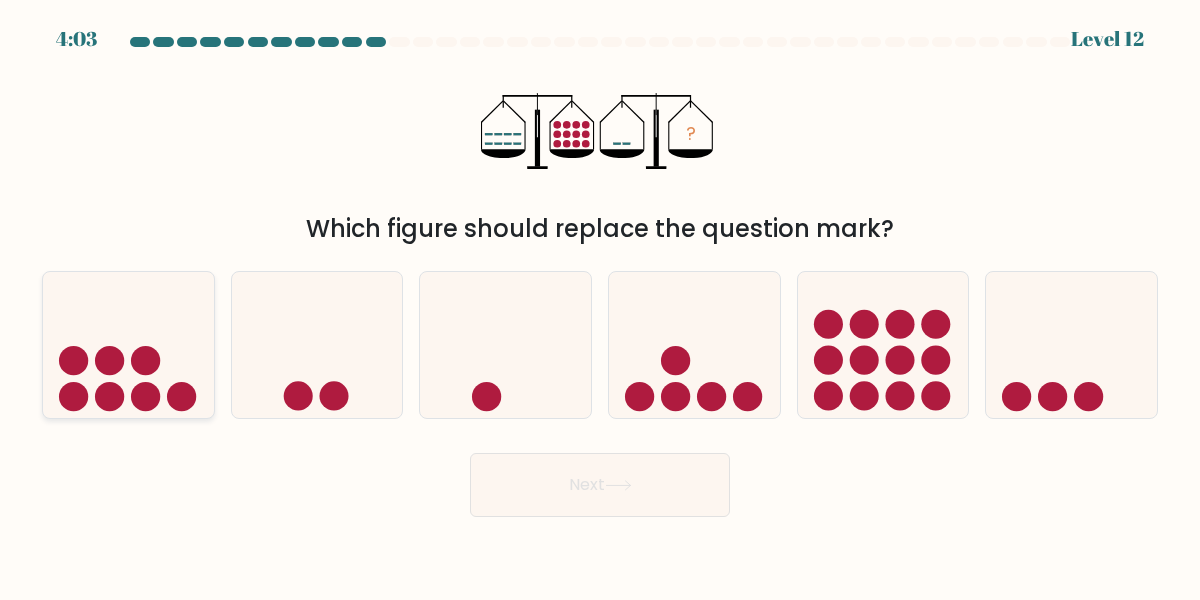 click 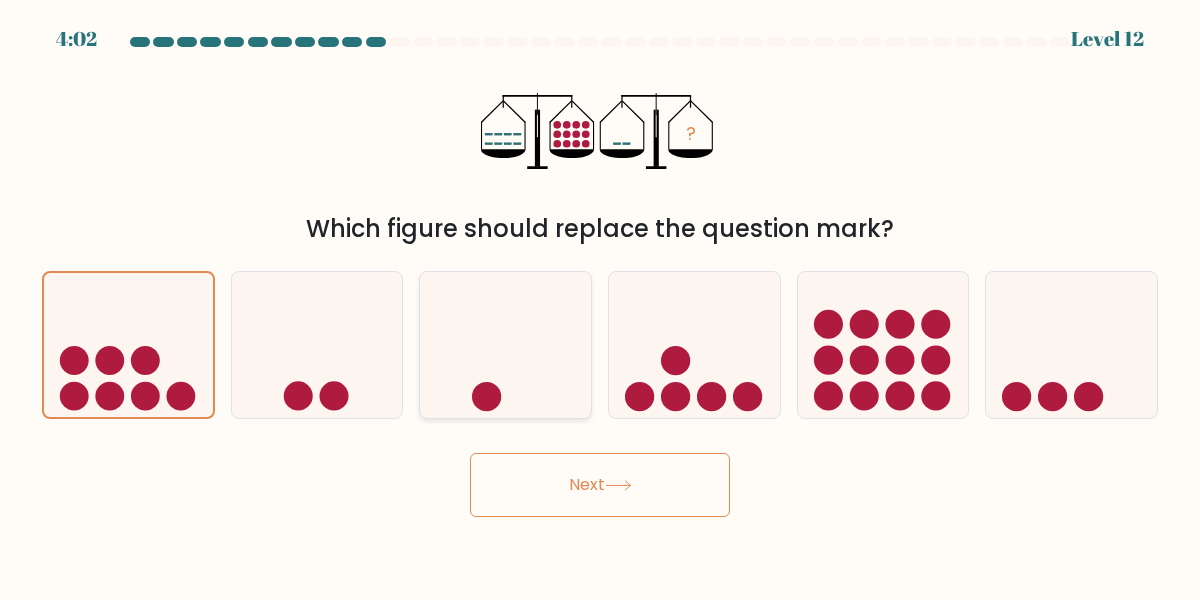 click 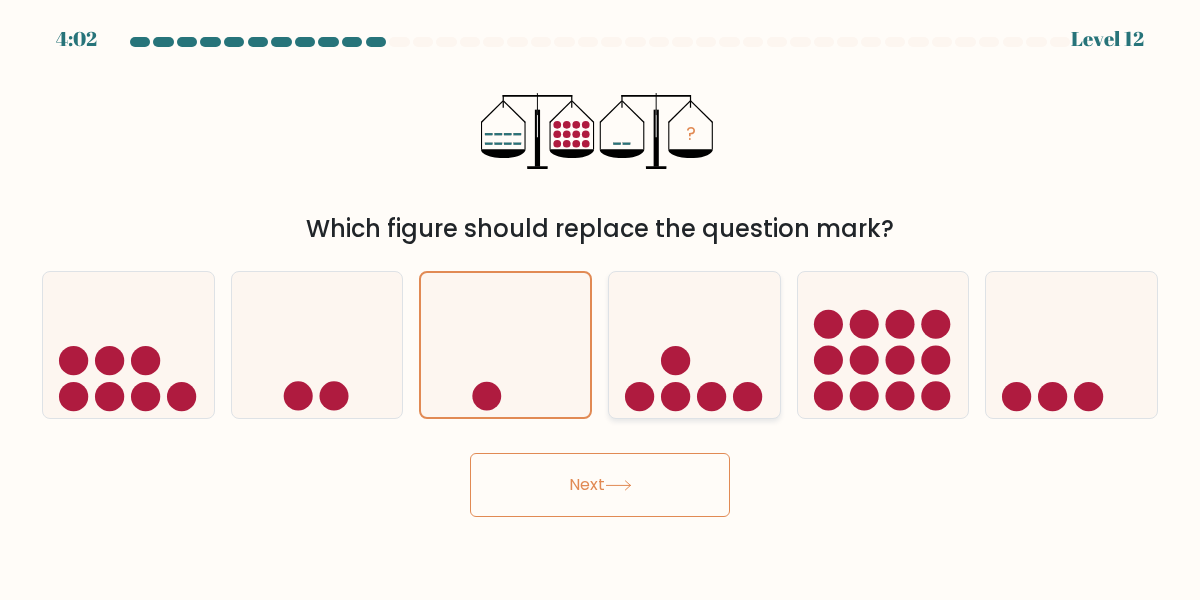 click 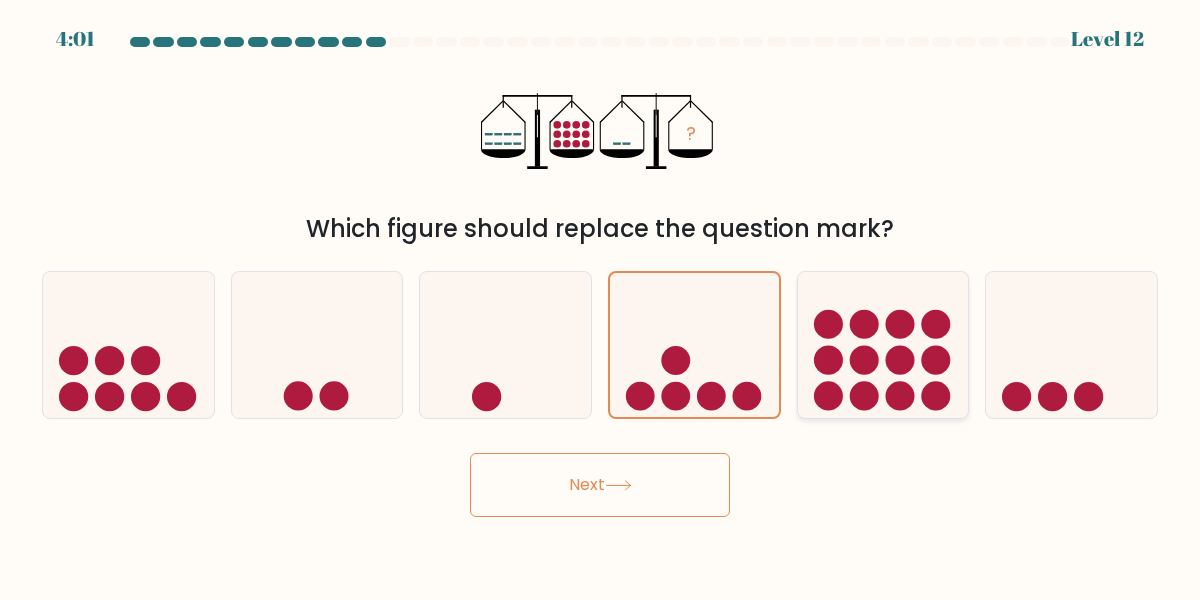 click 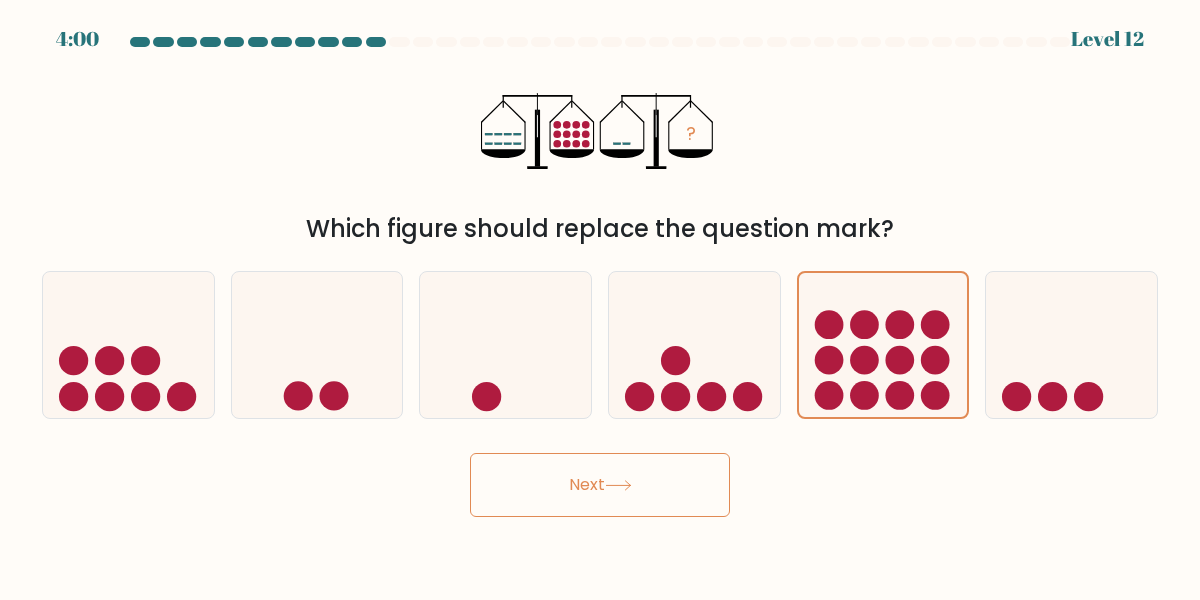click on "f." at bounding box center (1071, 345) 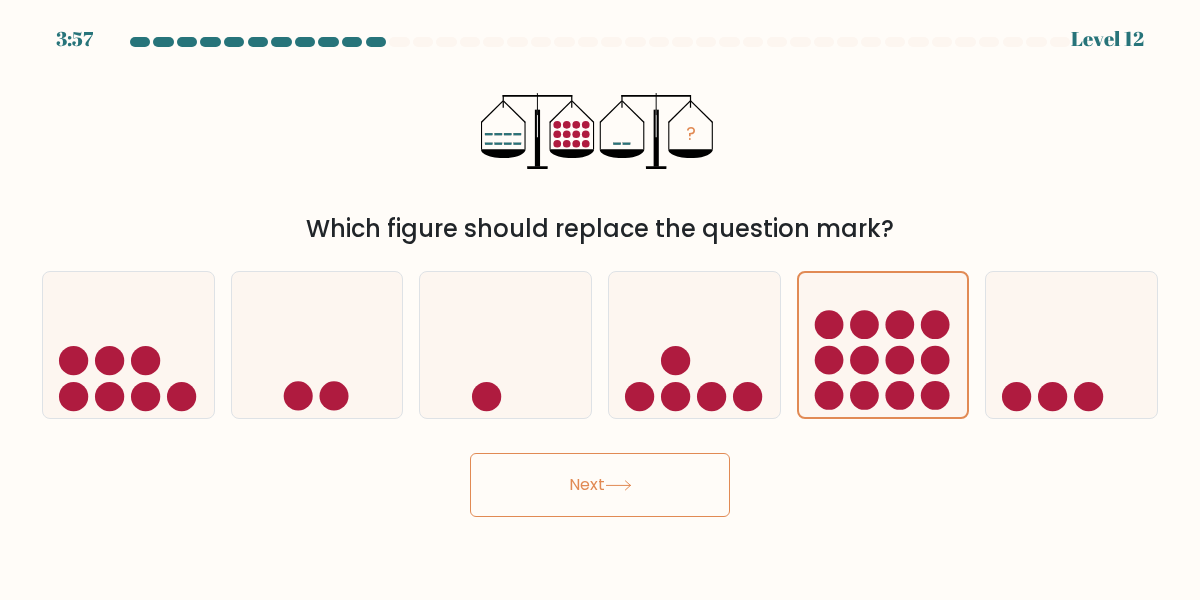 click on "Next" at bounding box center [600, 485] 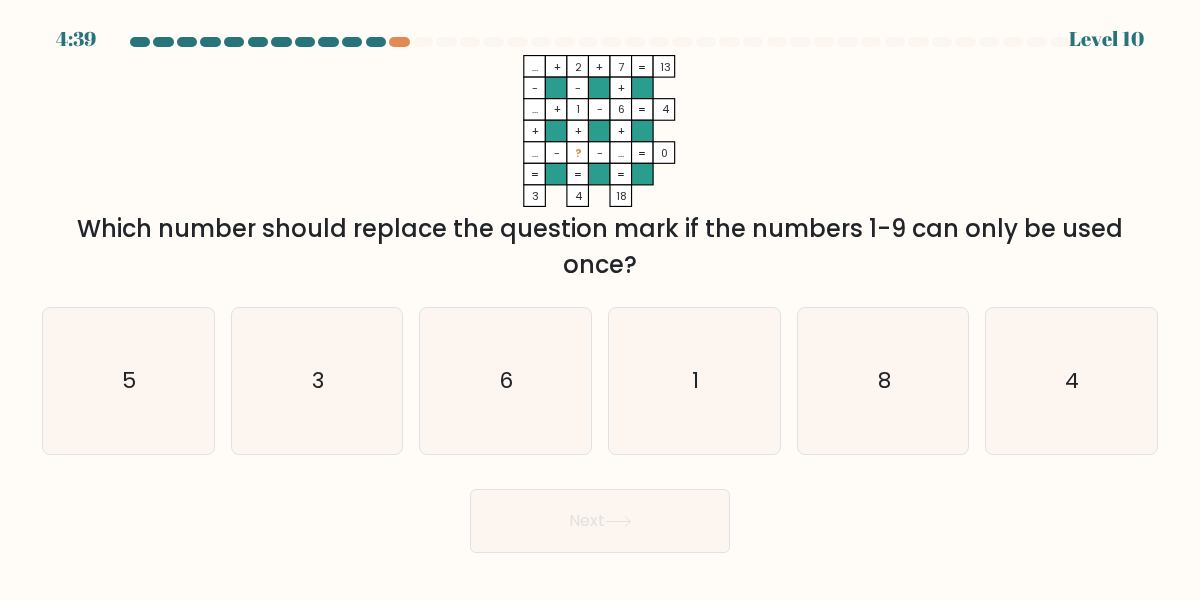 click at bounding box center (376, 42) 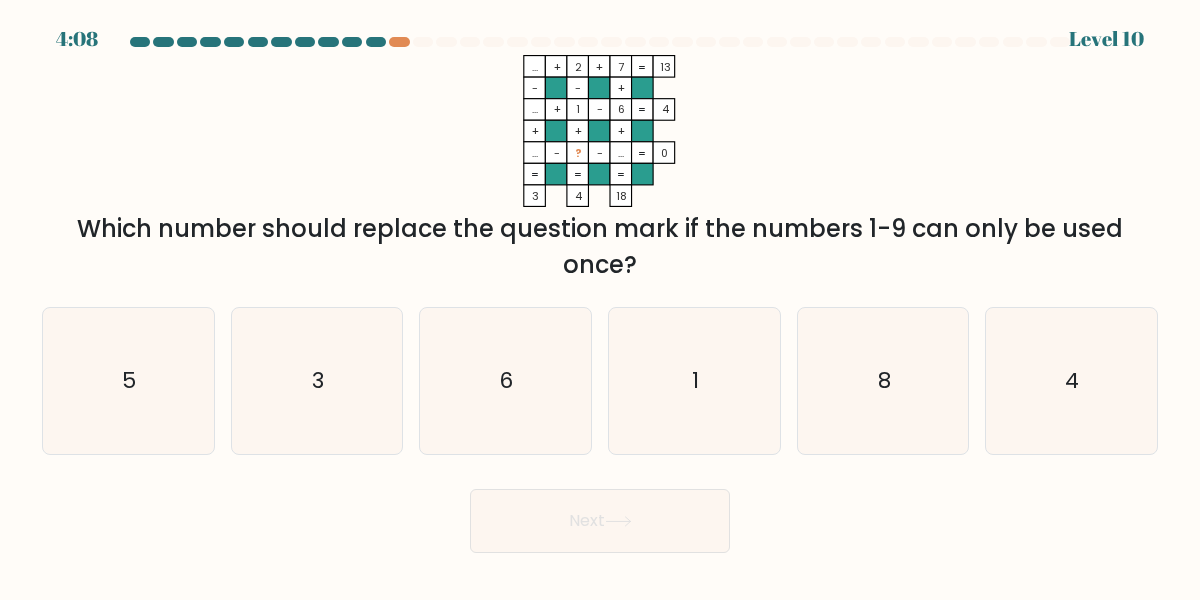 click on "...    +    2    +    7    13    -    -    +    ...    +    1    -    6    4    +    +    +    ...    -    ?    -    ...    =   0    =   =   =   =   3    4    18    =" 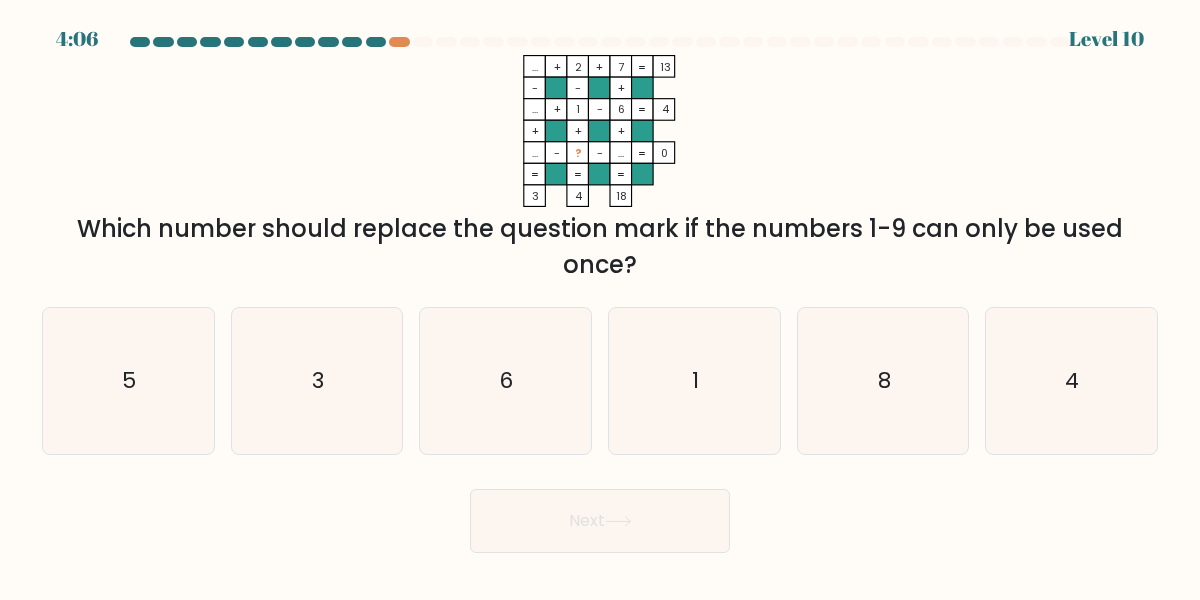 click on "Next" at bounding box center (600, 521) 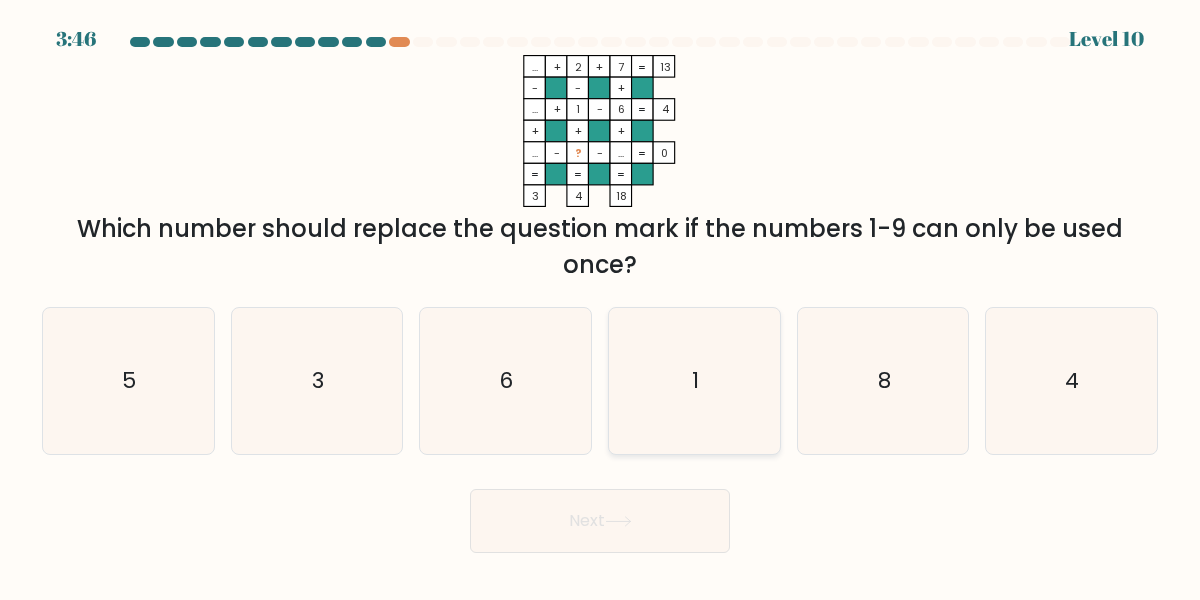 click on "1" 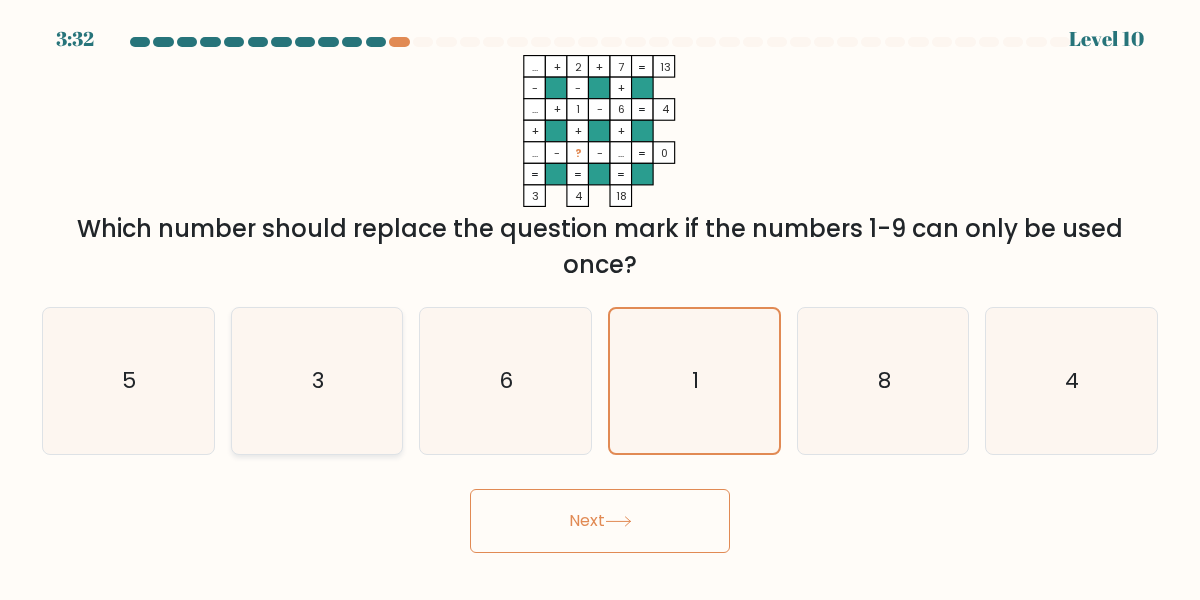 click on "3" 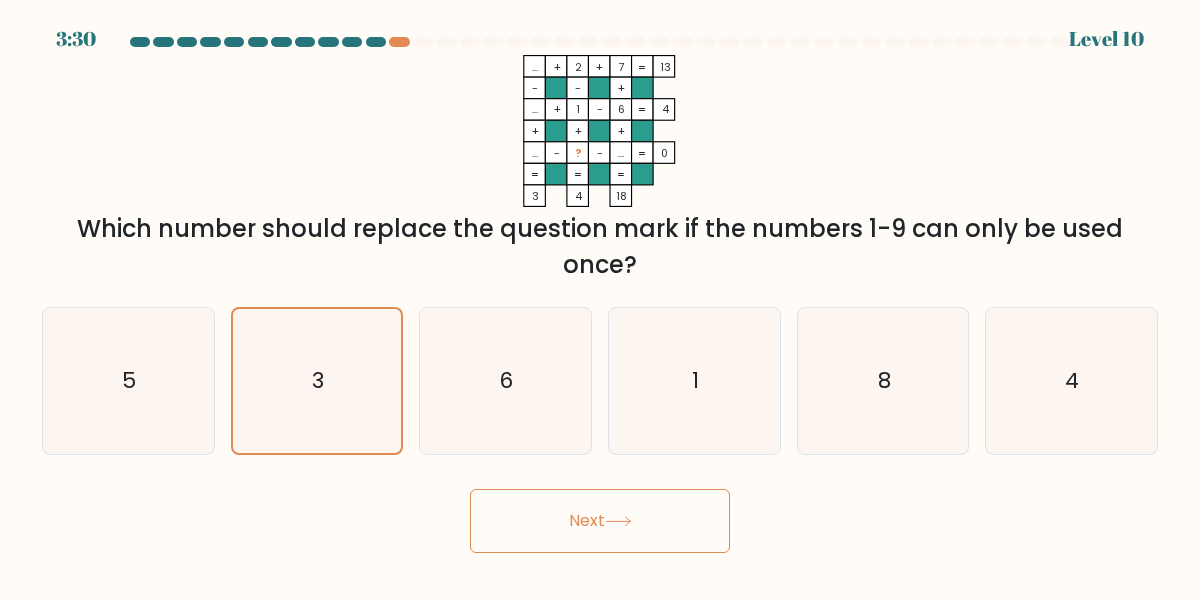 click on "Next" at bounding box center (600, 521) 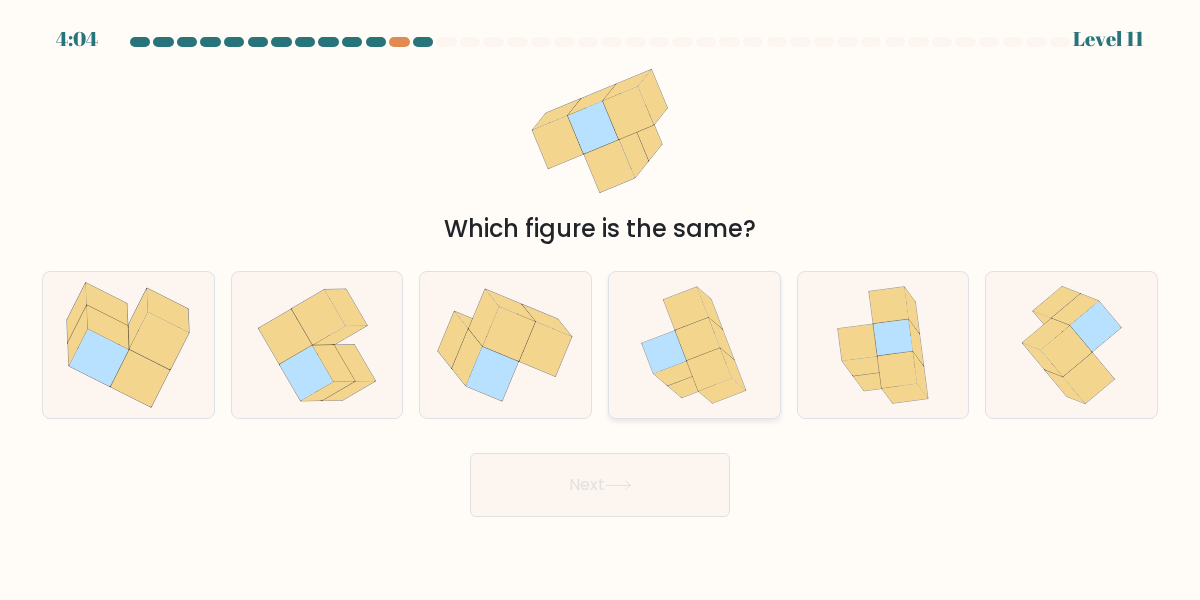 click 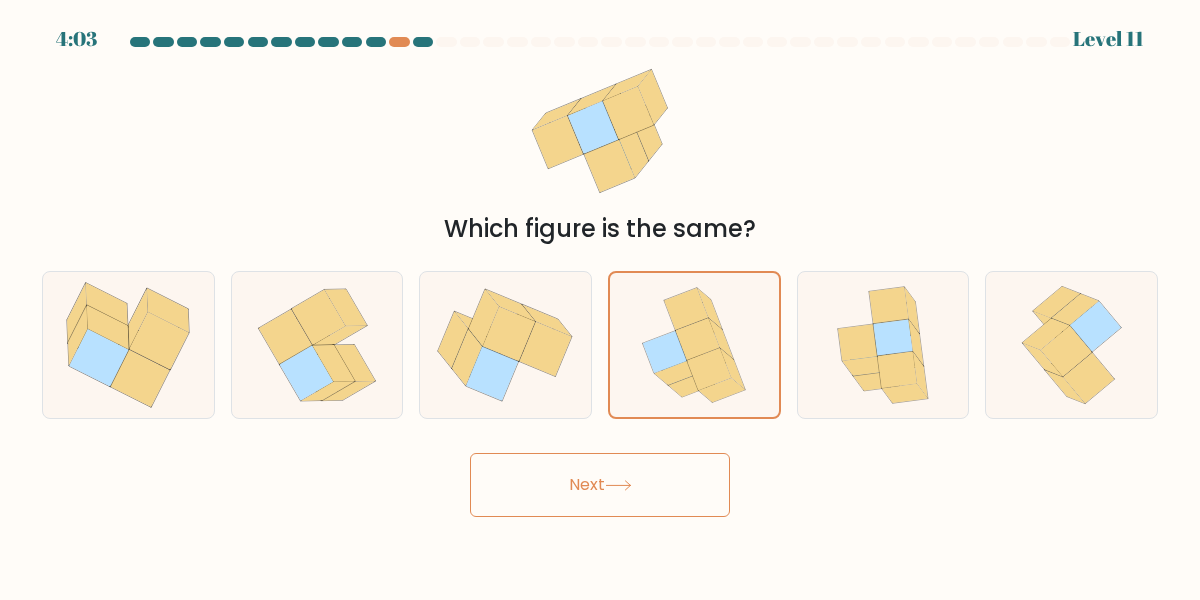 click on "Next" at bounding box center (600, 485) 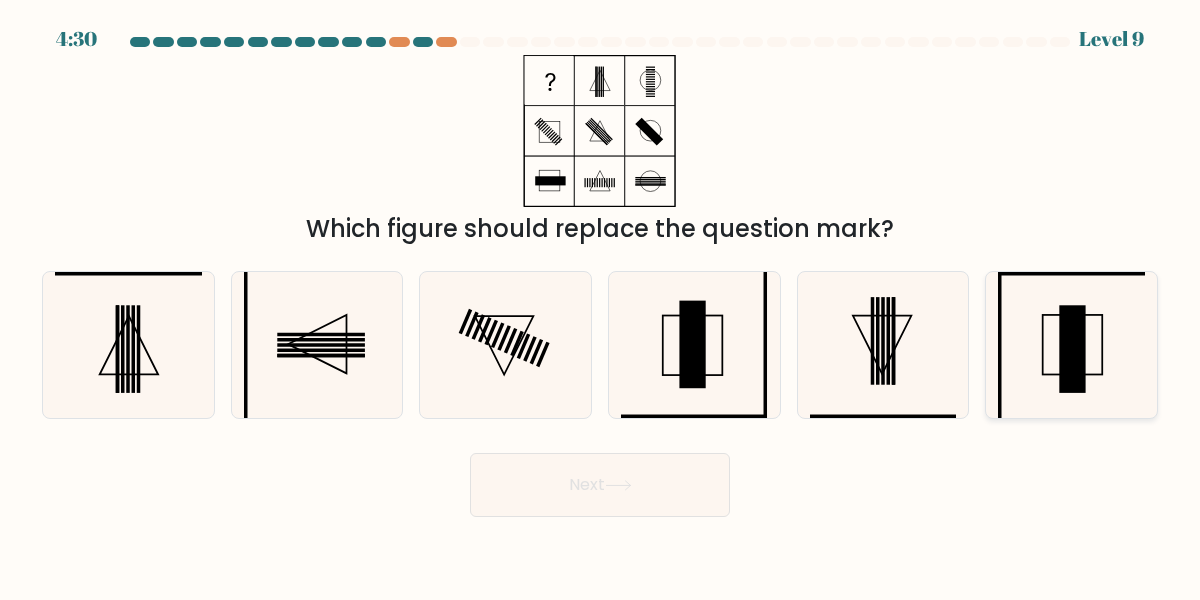 click 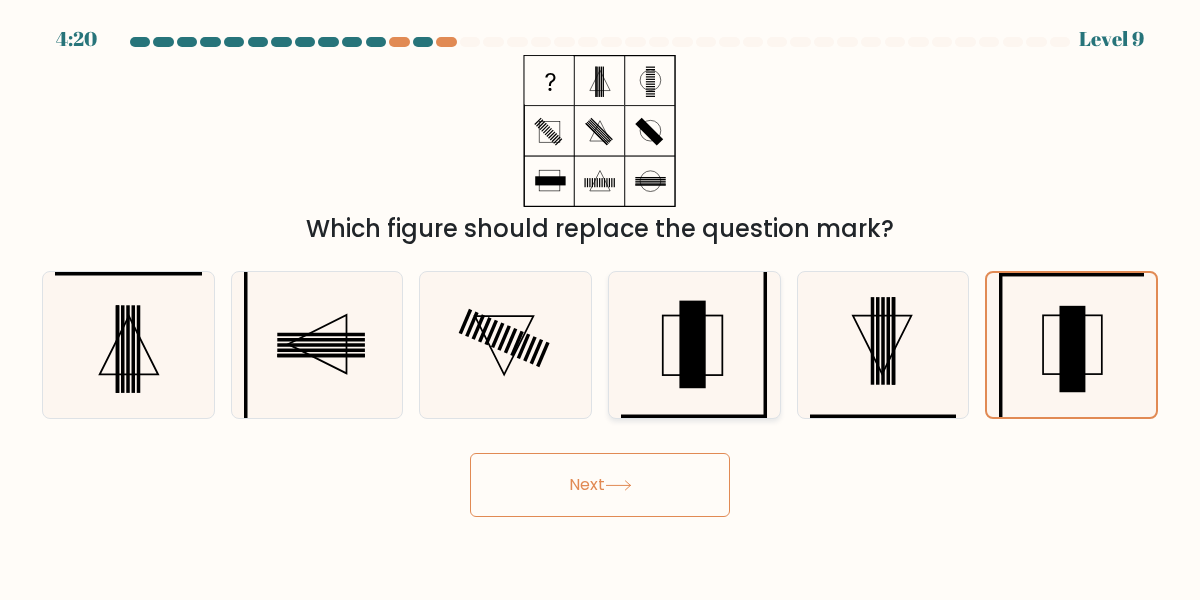 click 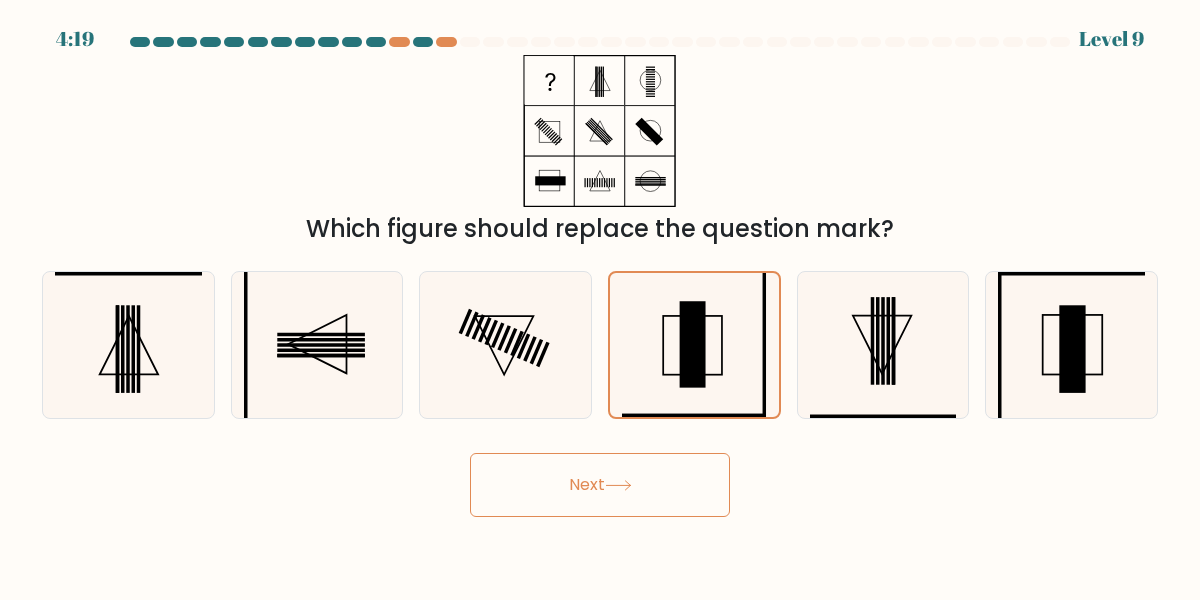 click on "Next" at bounding box center [600, 485] 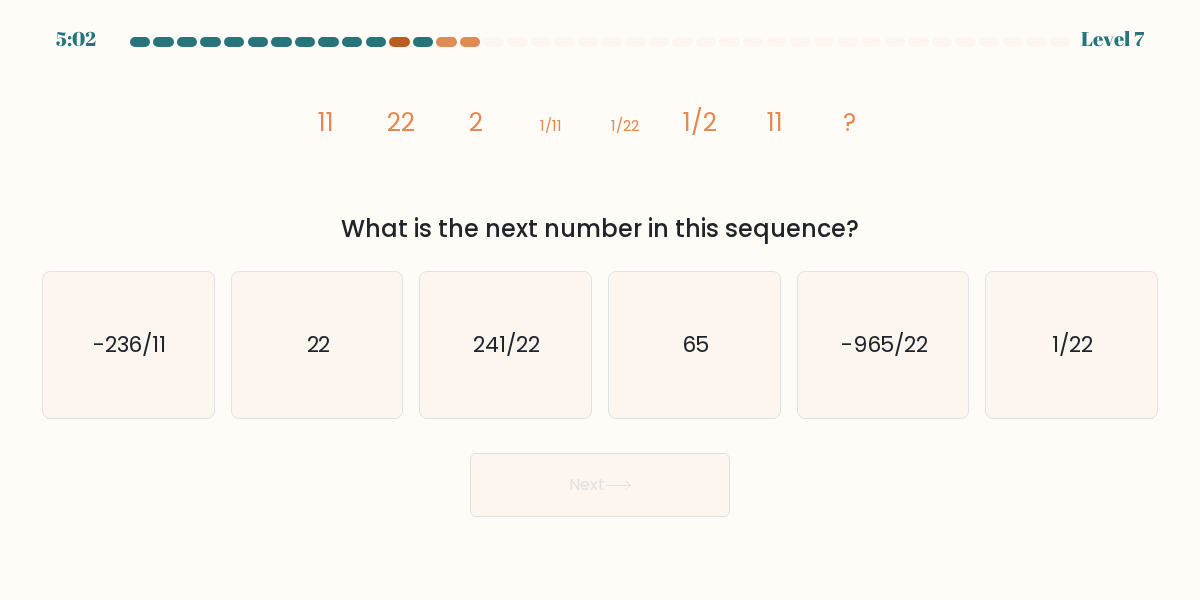 click at bounding box center (399, 42) 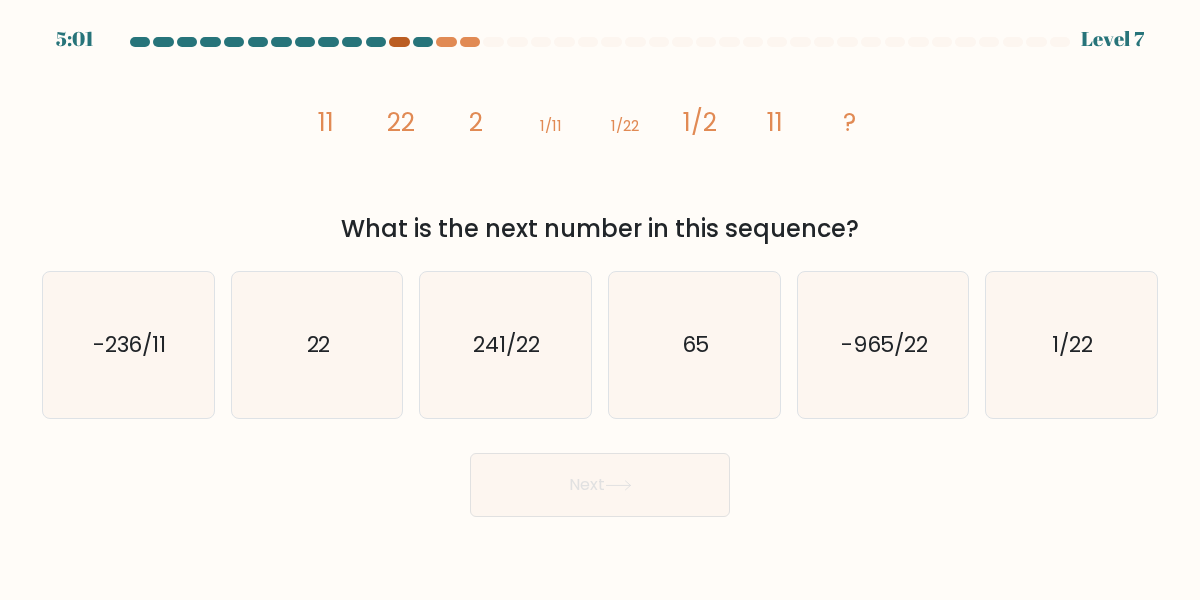 click at bounding box center [399, 42] 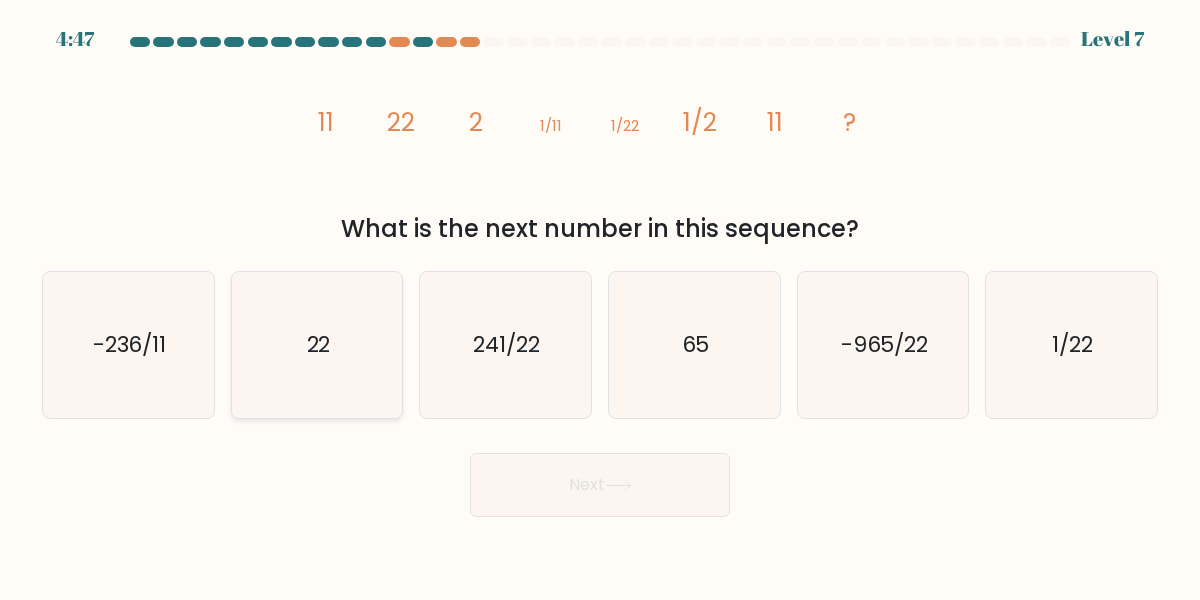 click on "22" 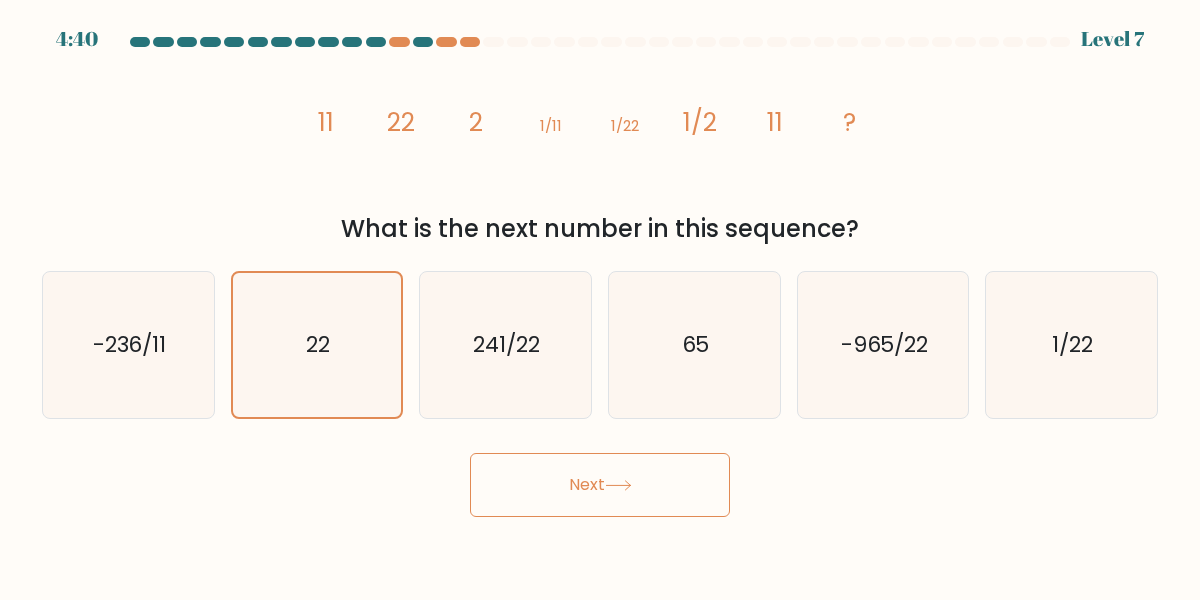 click on "Next" at bounding box center (600, 485) 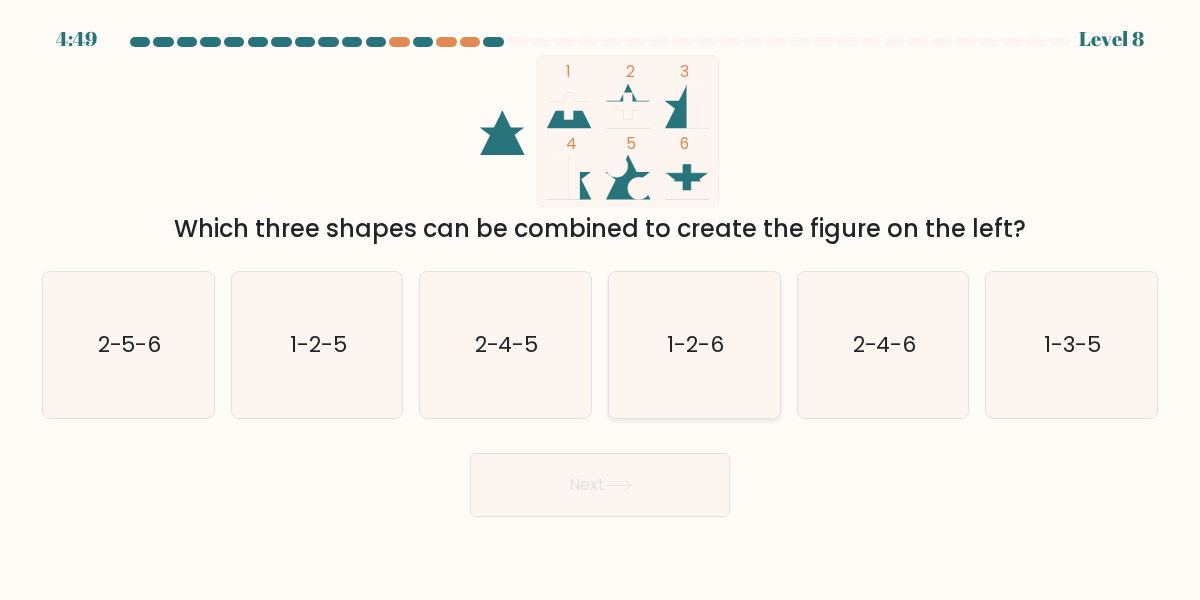 click on "1-2-6" 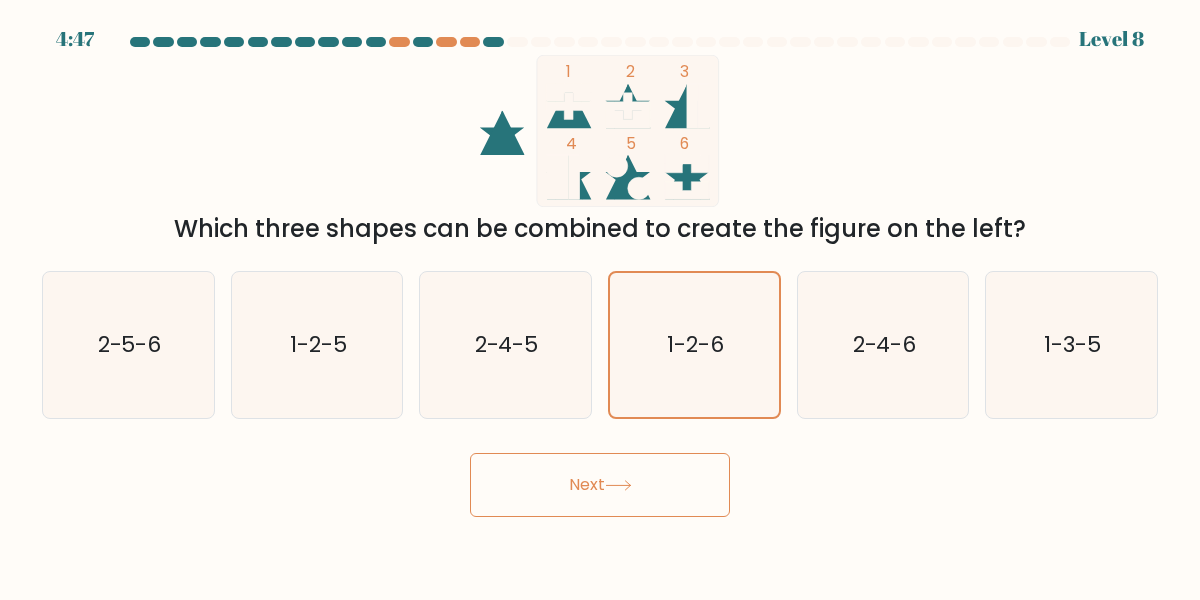 click on "Next" at bounding box center [600, 485] 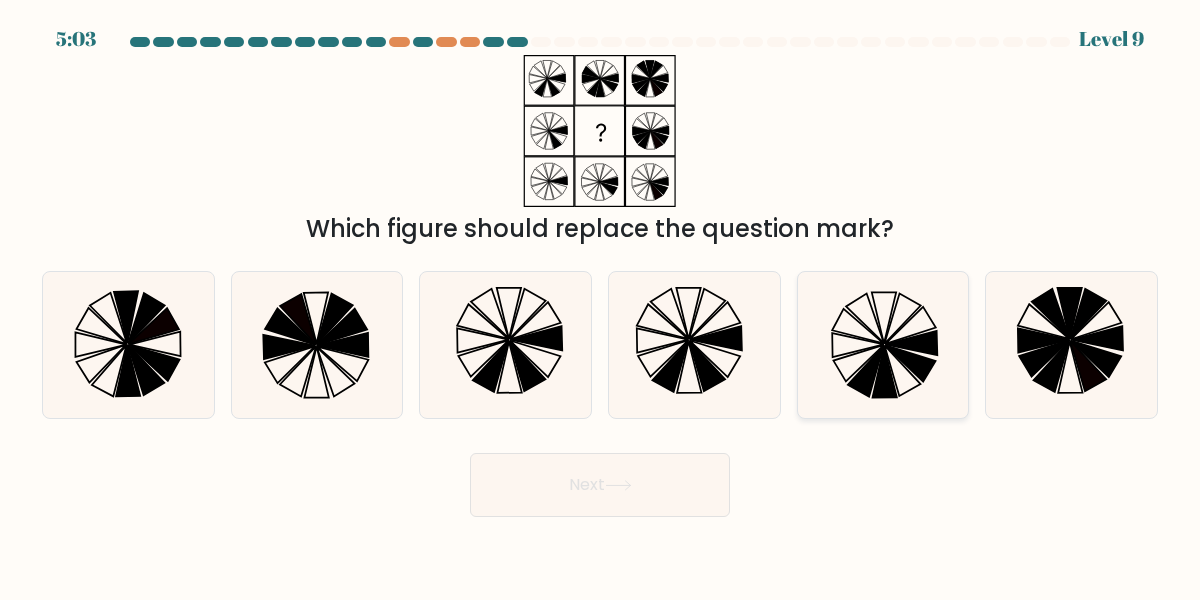 click 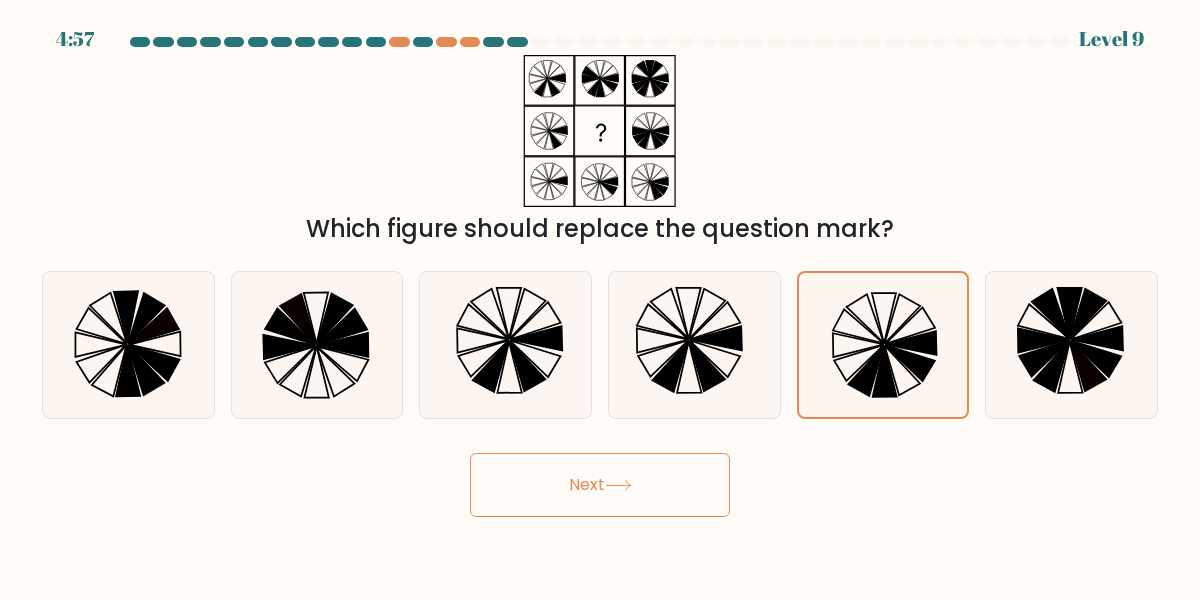click on "Next" at bounding box center (600, 485) 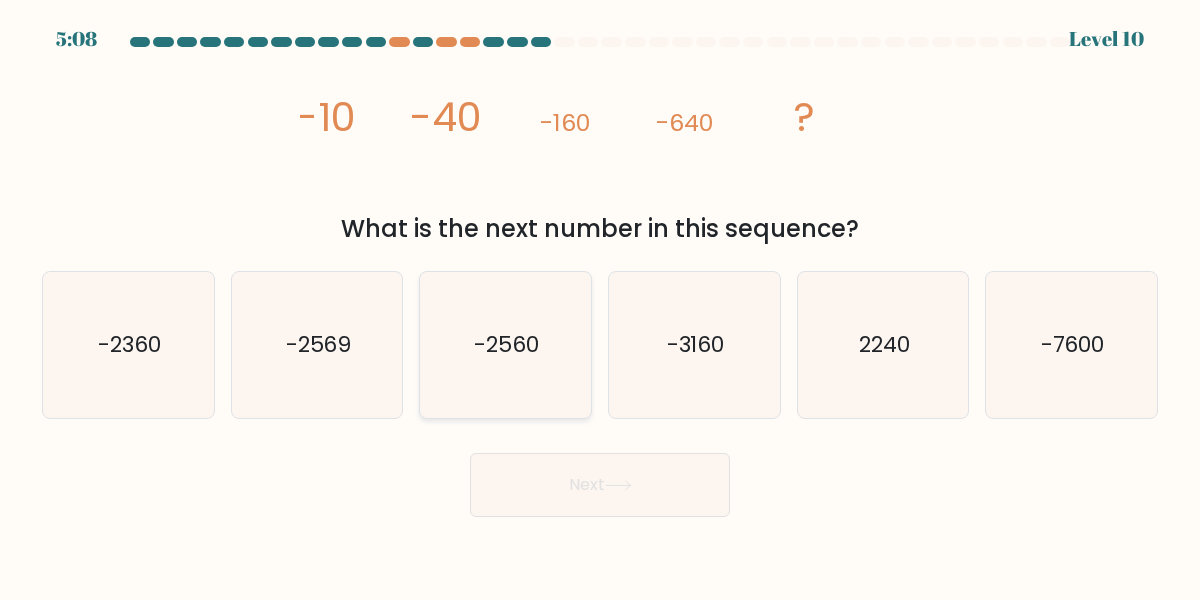 click on "-2560" 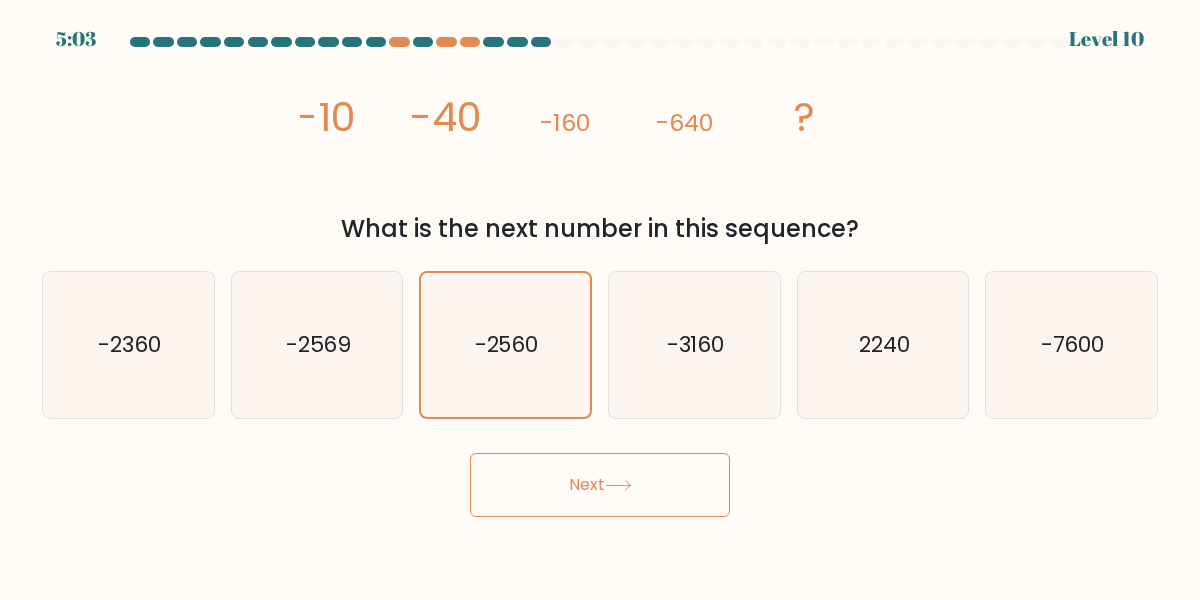 click on "Next" at bounding box center (600, 485) 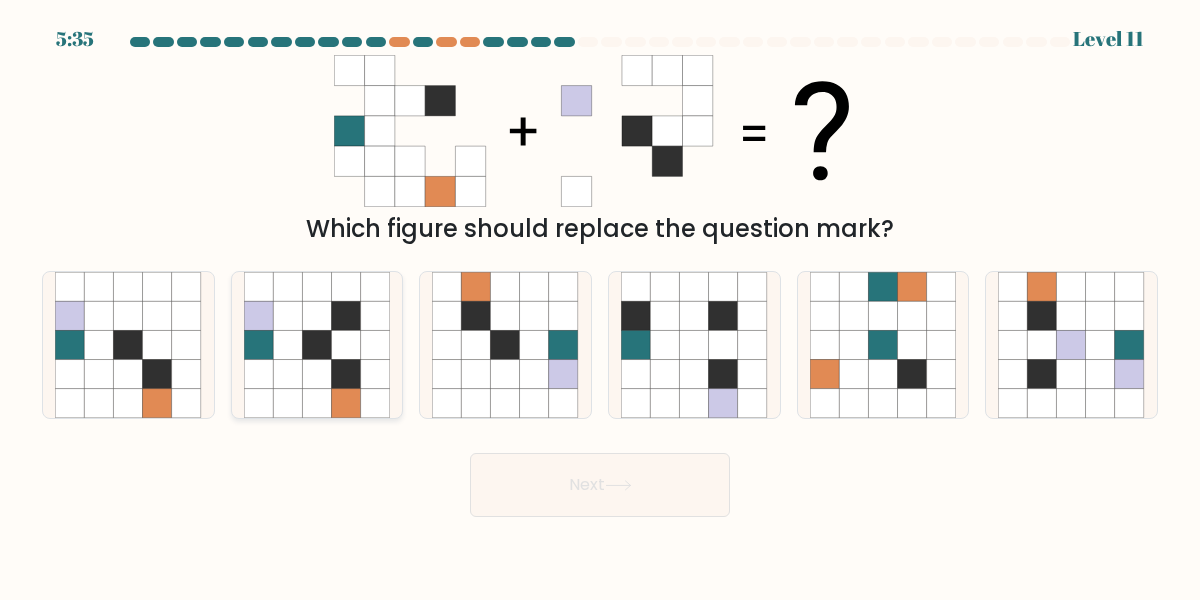 click 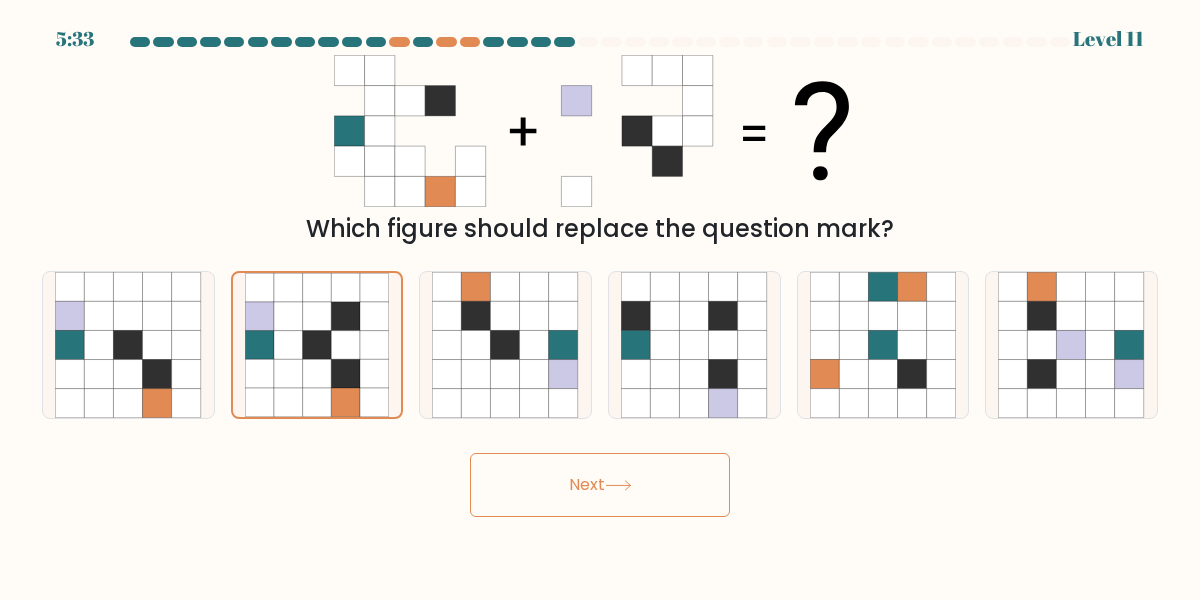 click on "Next" at bounding box center [600, 485] 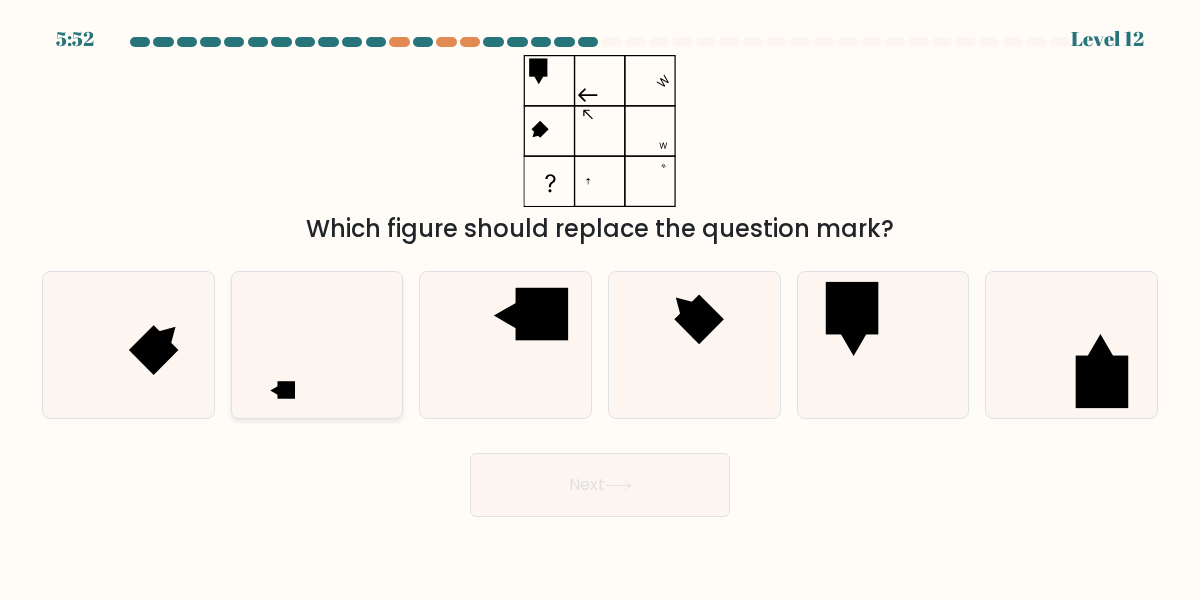 click 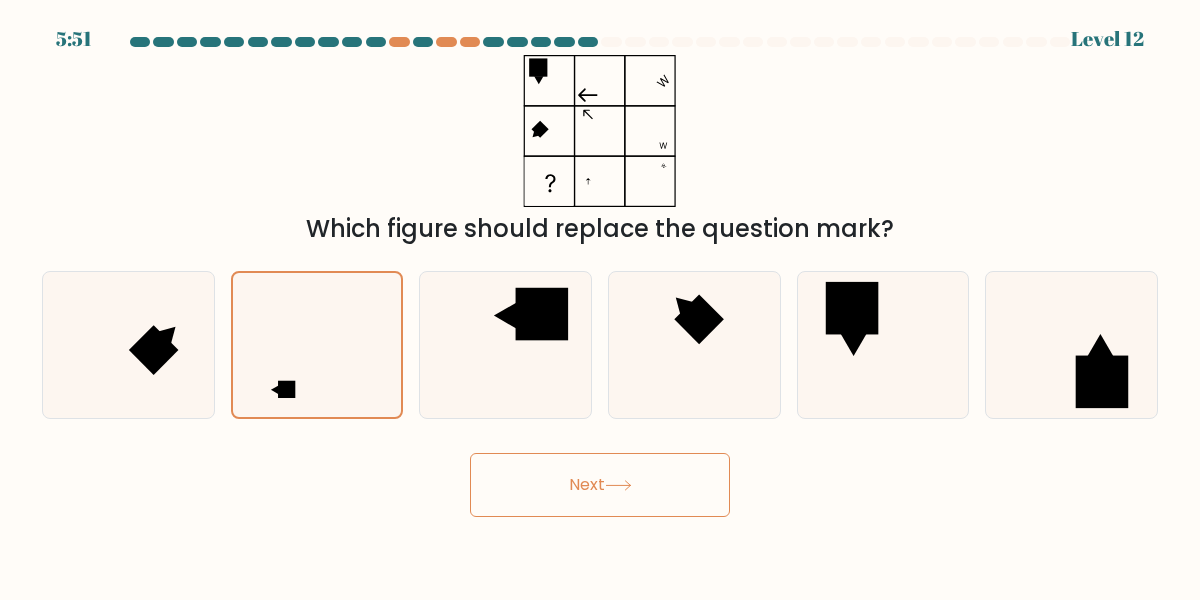 click on "Next" at bounding box center (600, 485) 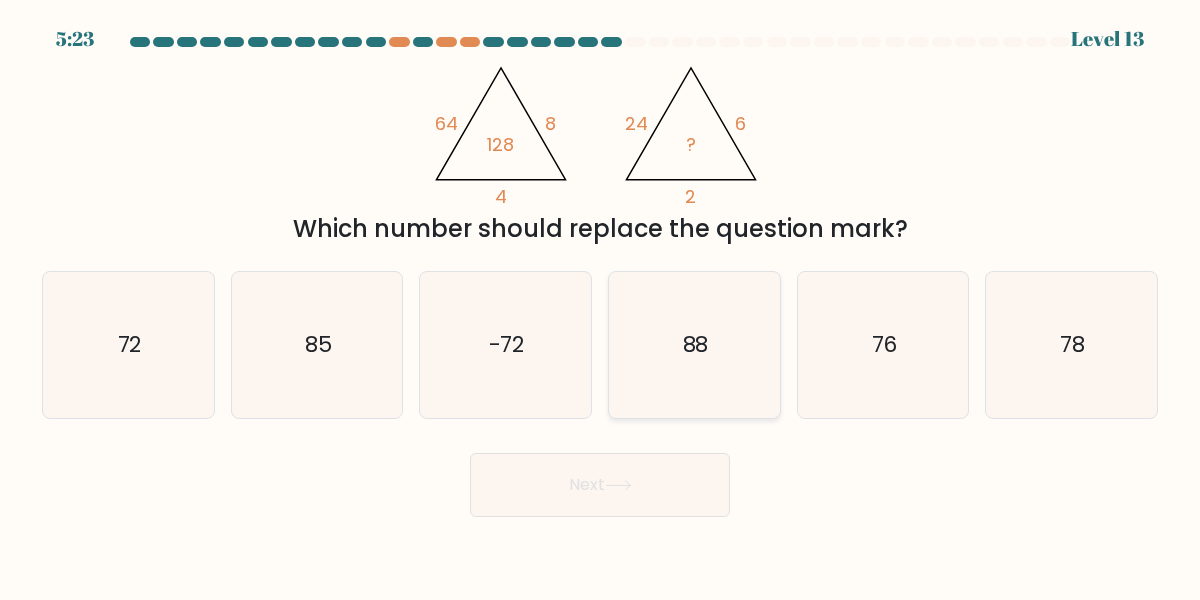 click on "88" 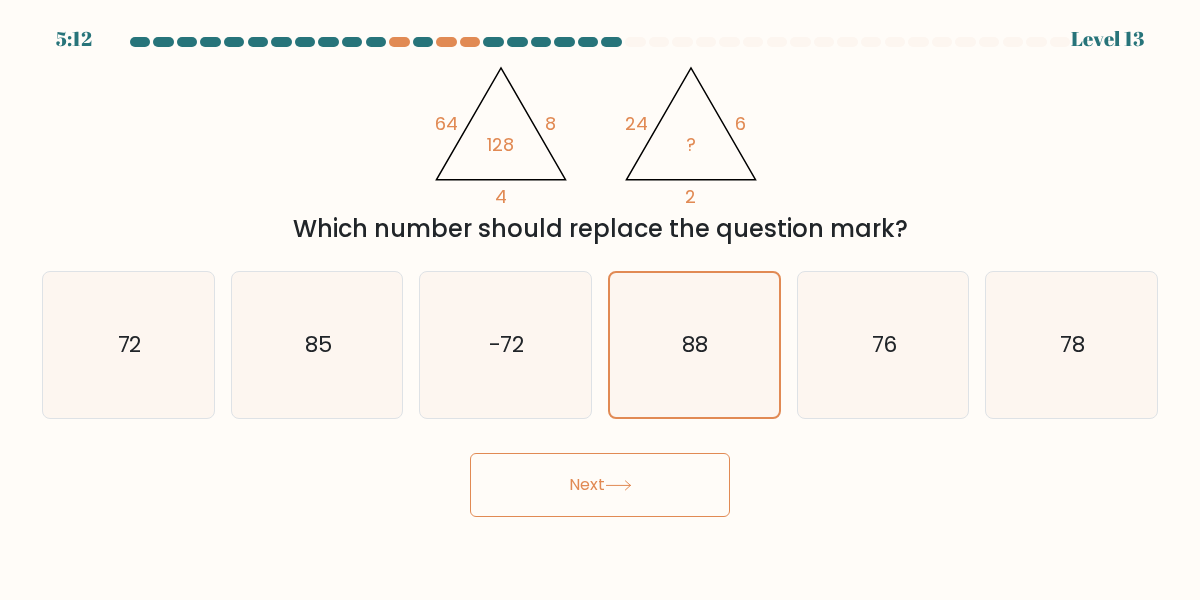 click on "Next" at bounding box center [600, 485] 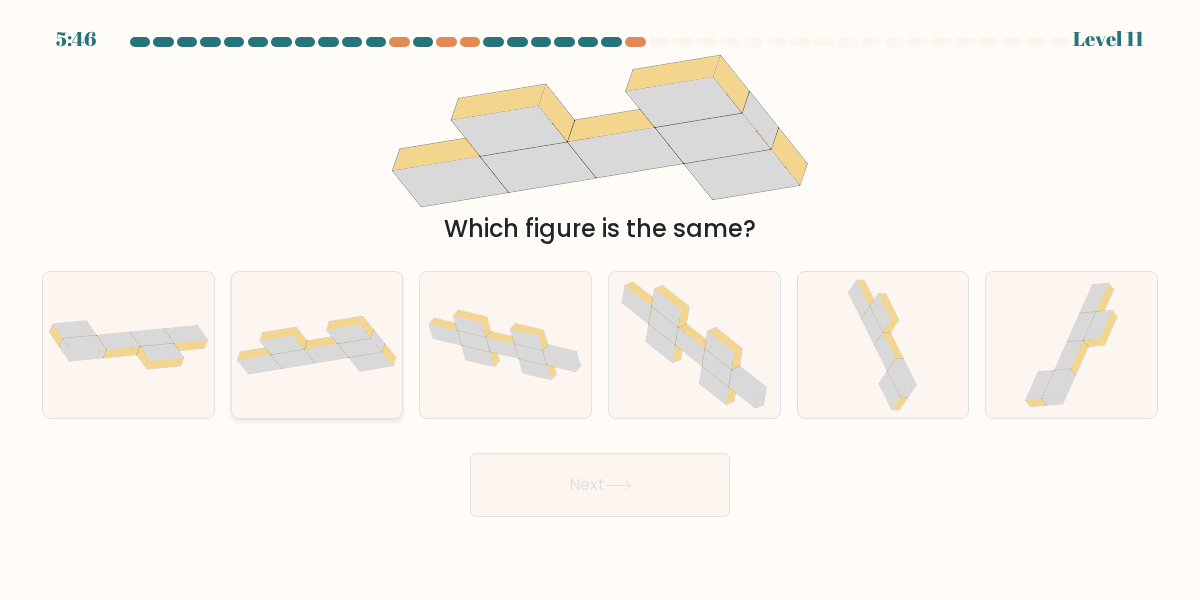 click 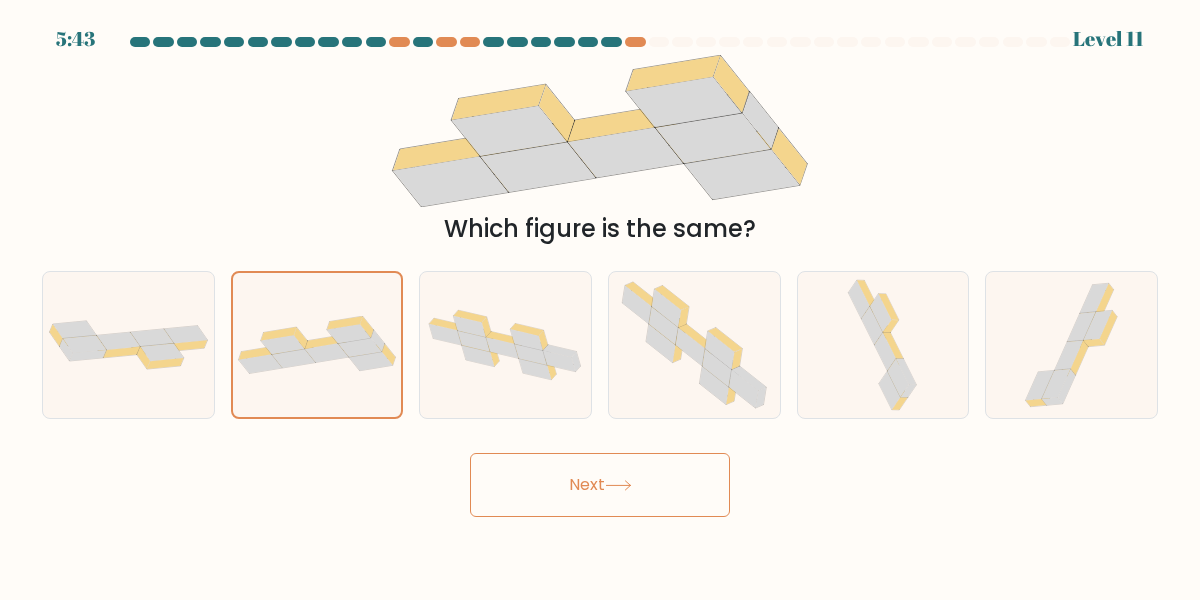 click on "Next" at bounding box center [600, 485] 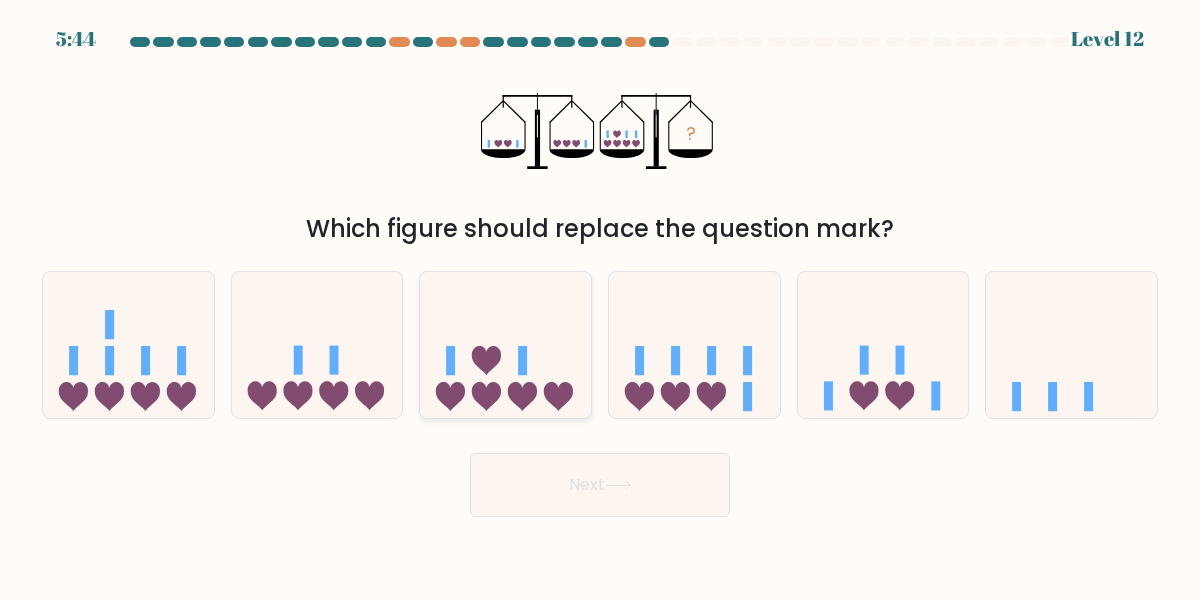 click 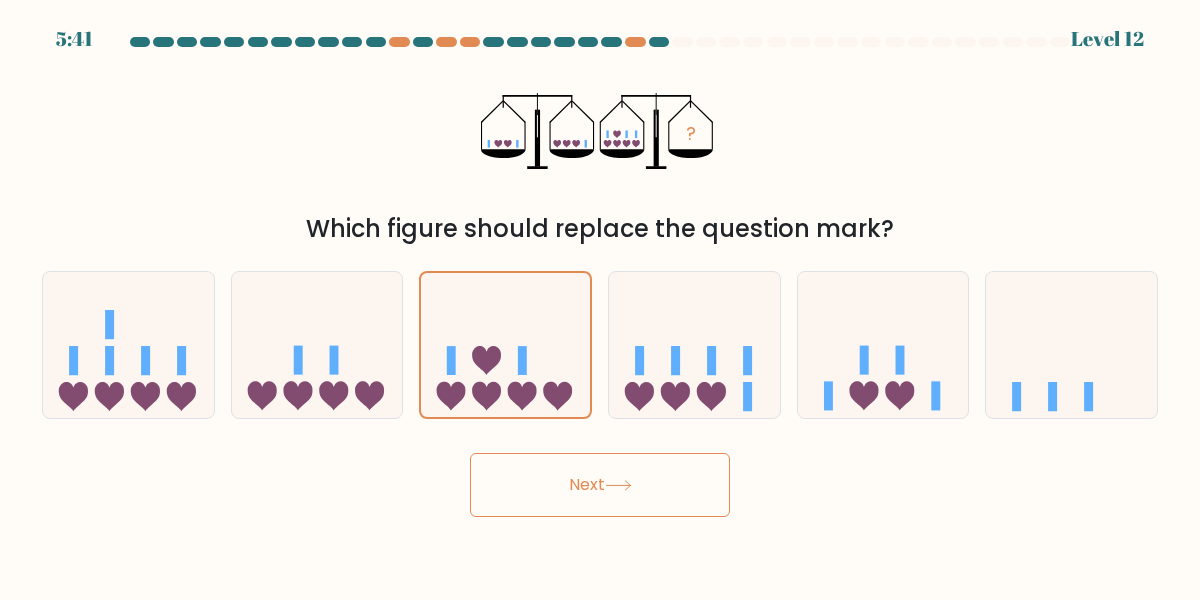 click on "Next" at bounding box center [600, 485] 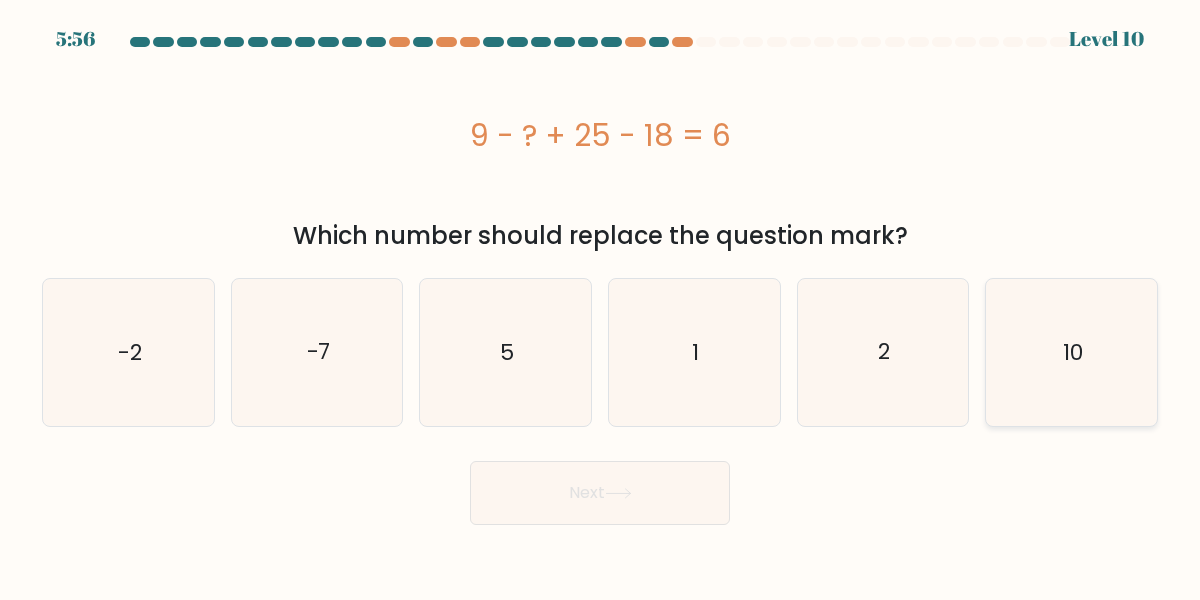click on "10" 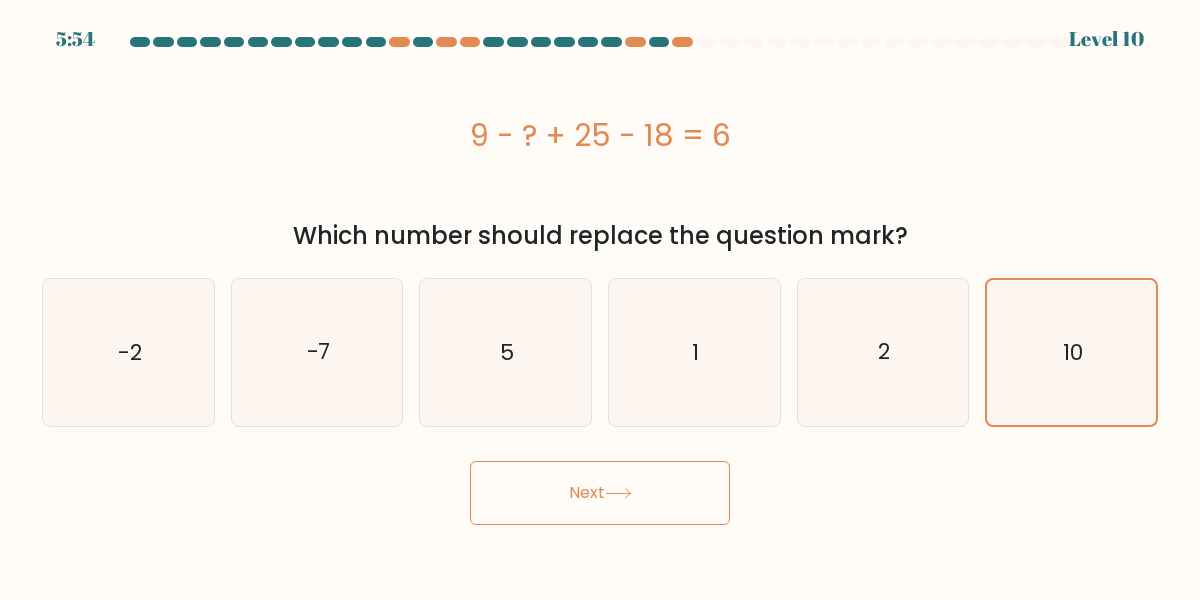 click on "Next" at bounding box center (600, 493) 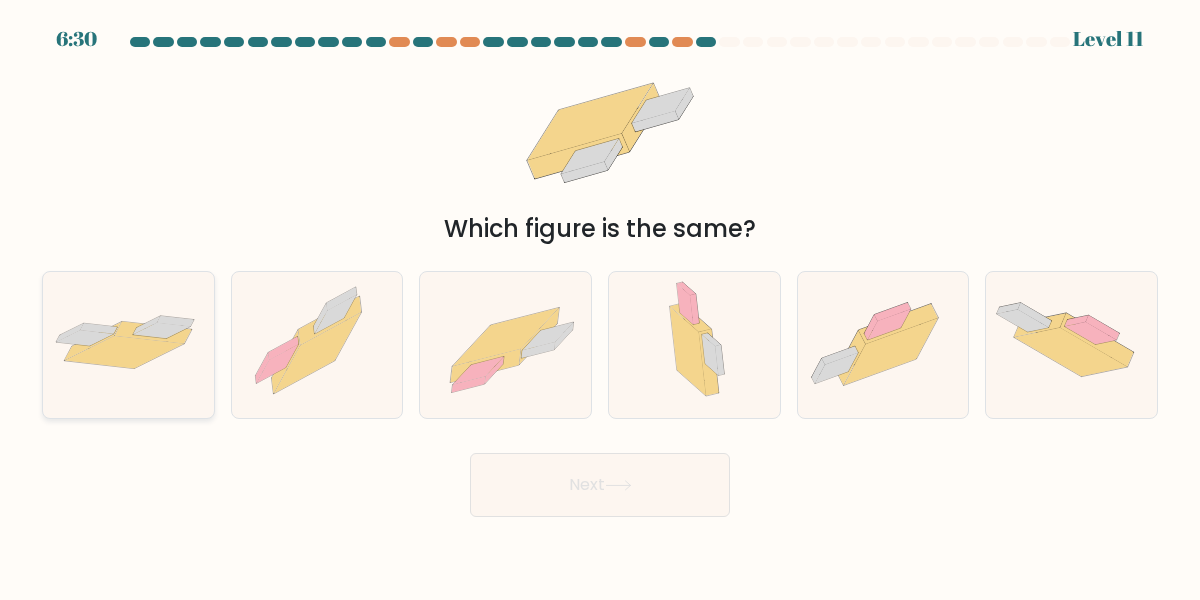click 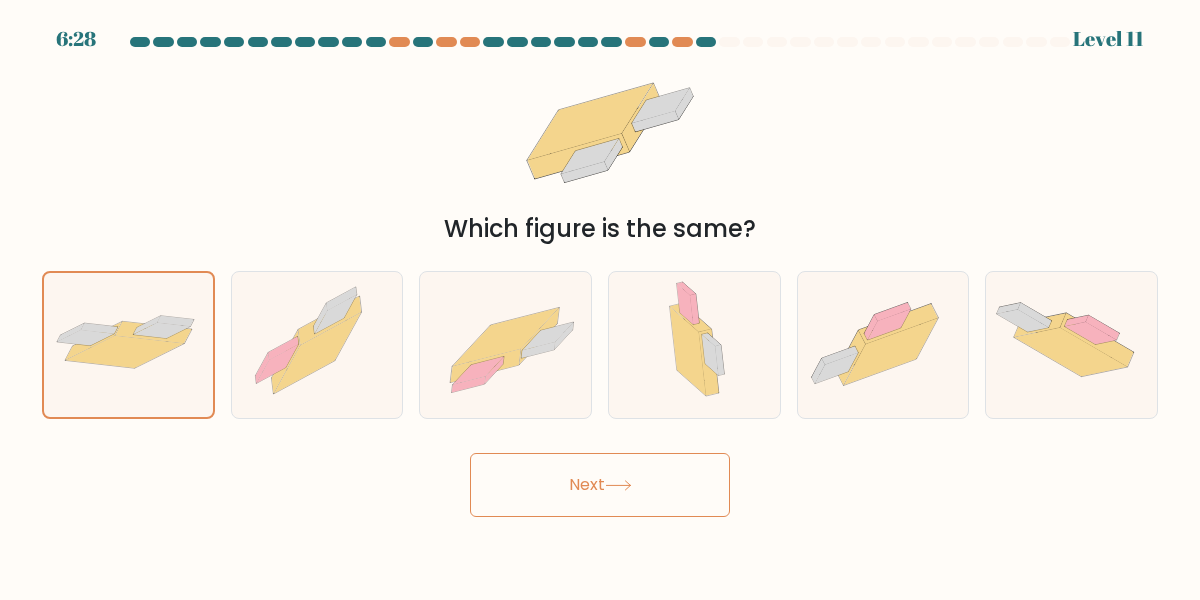 click on "Next" at bounding box center [600, 485] 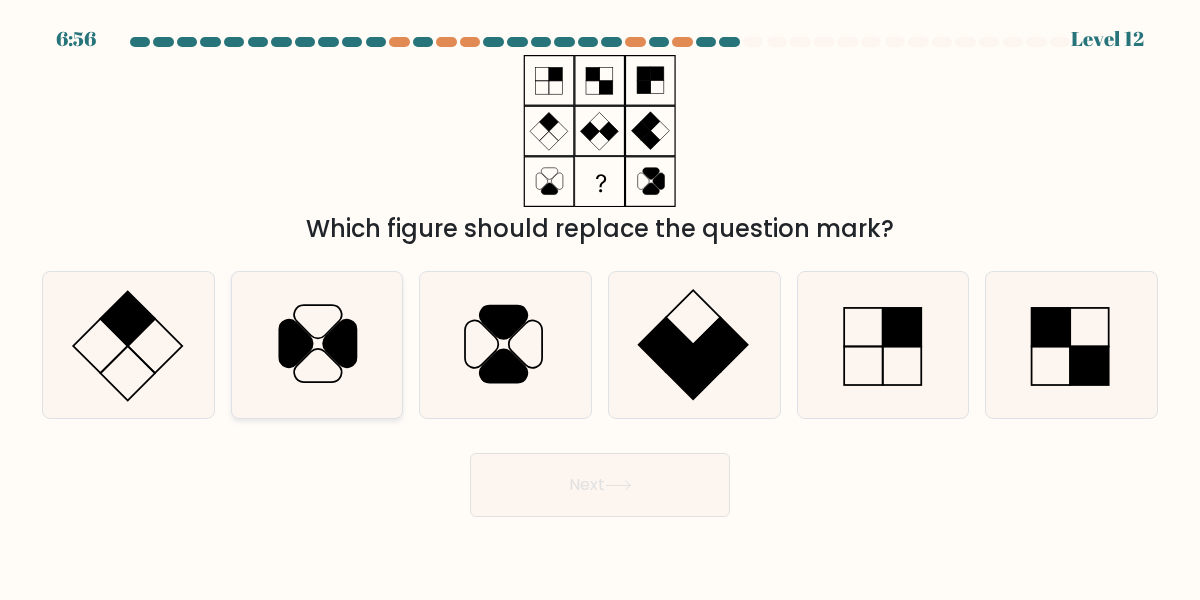 click 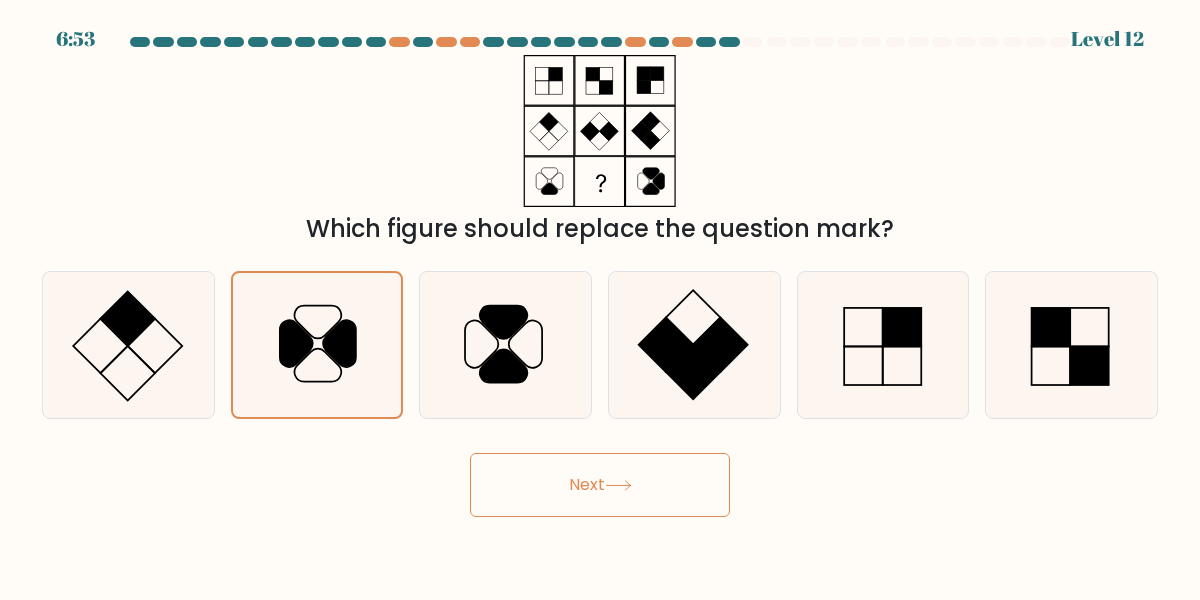 click on "Next" at bounding box center [600, 485] 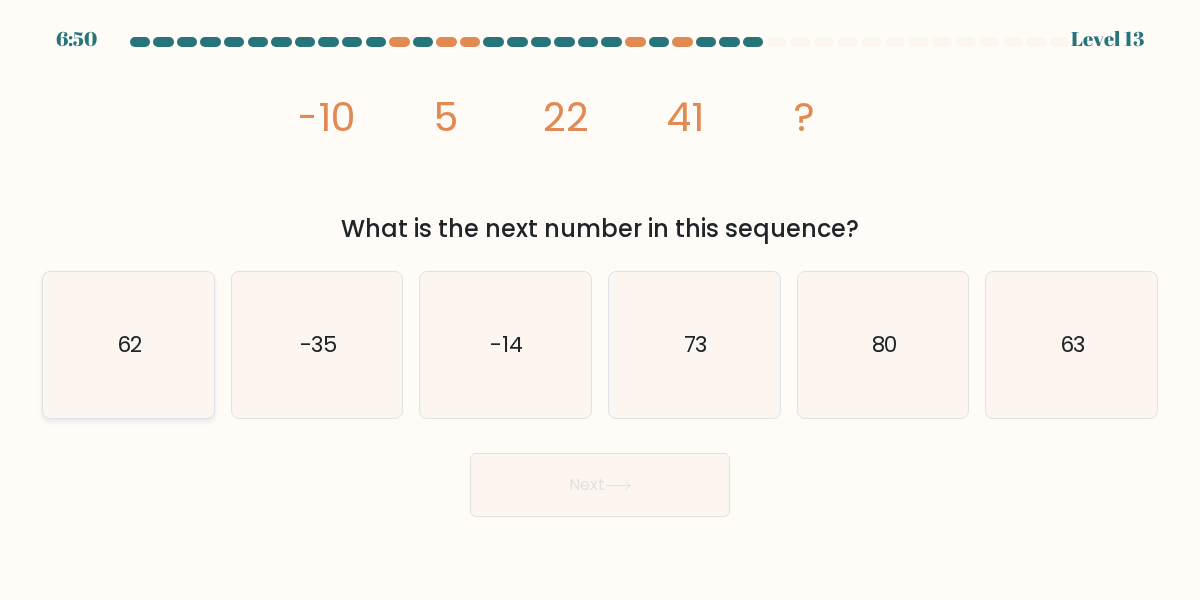 click on "62" 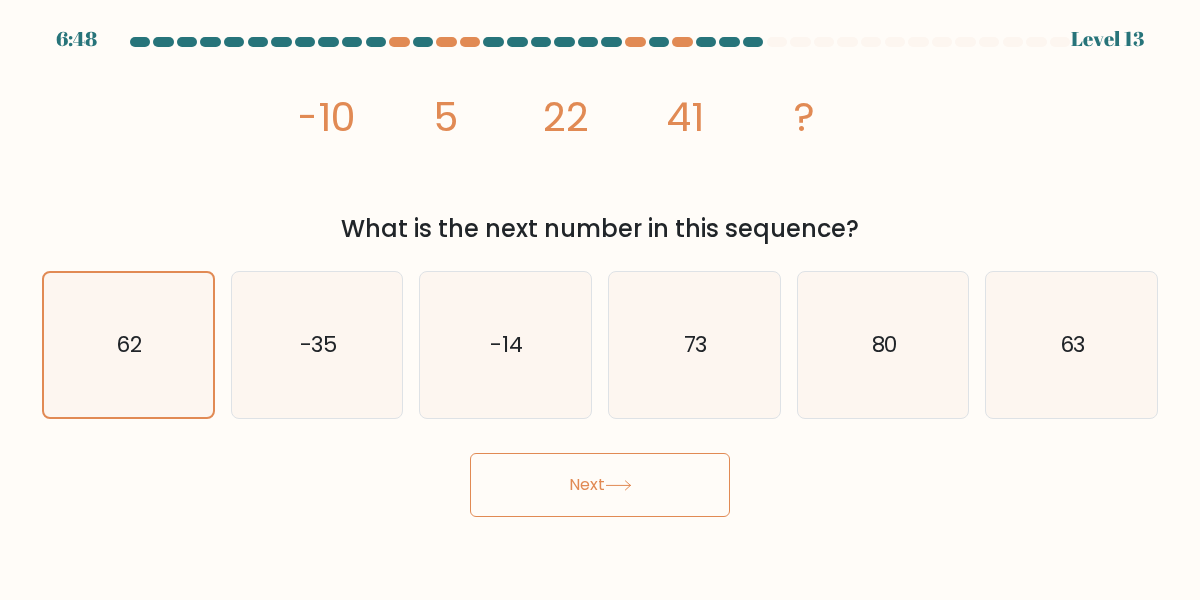 click on "Next" at bounding box center [600, 485] 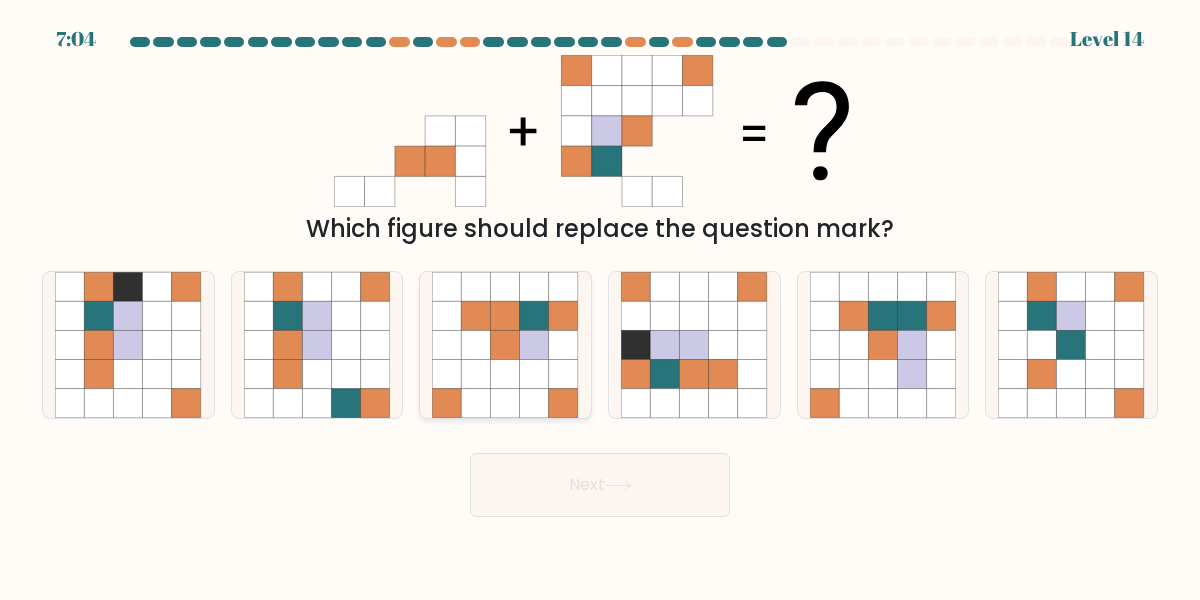 click 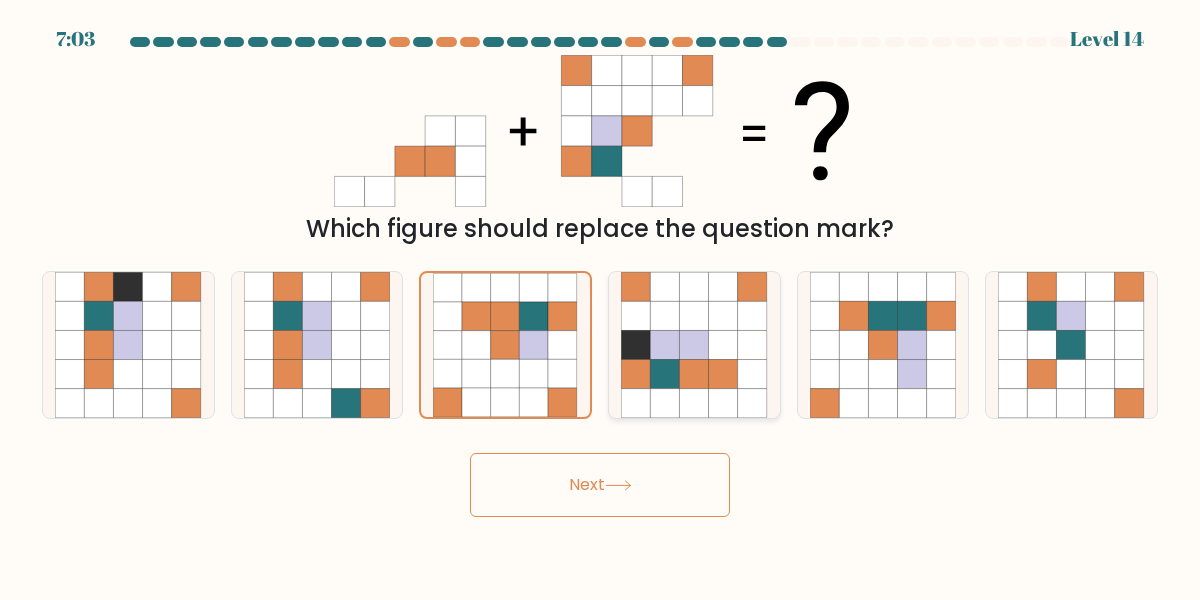 click 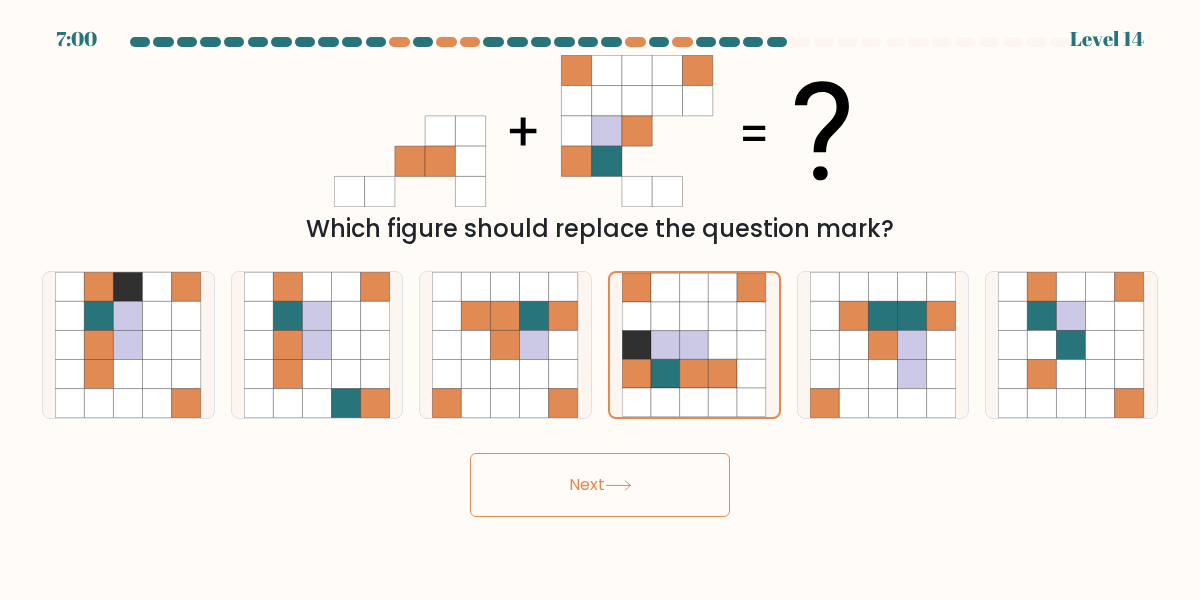 click on "Next" at bounding box center [600, 485] 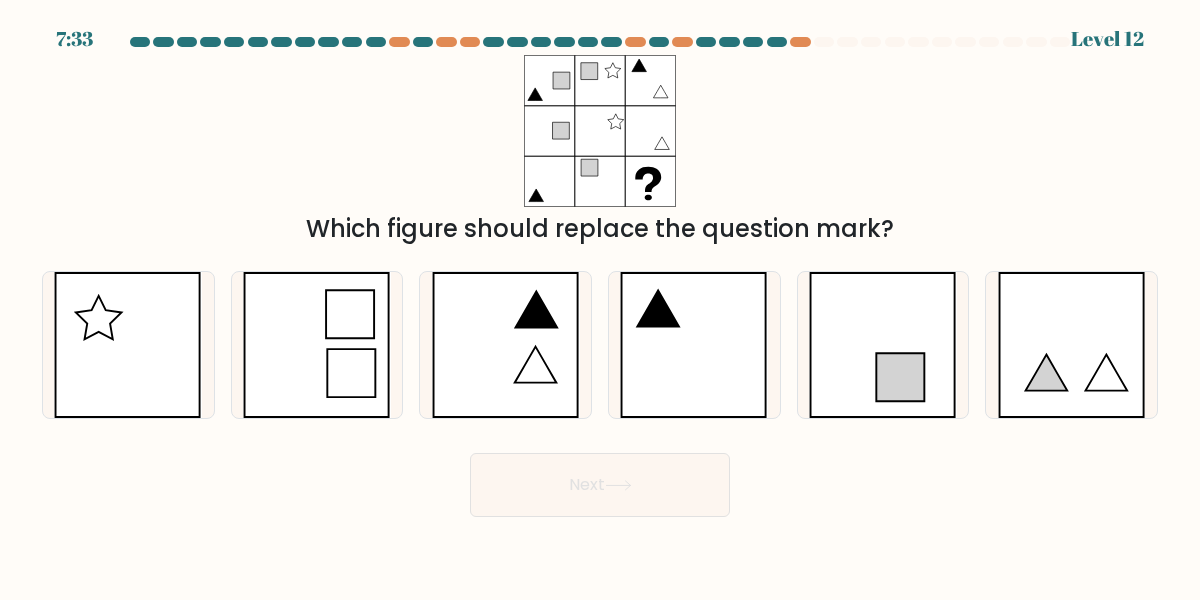click on "Which figure should replace the question mark?" at bounding box center [600, 151] 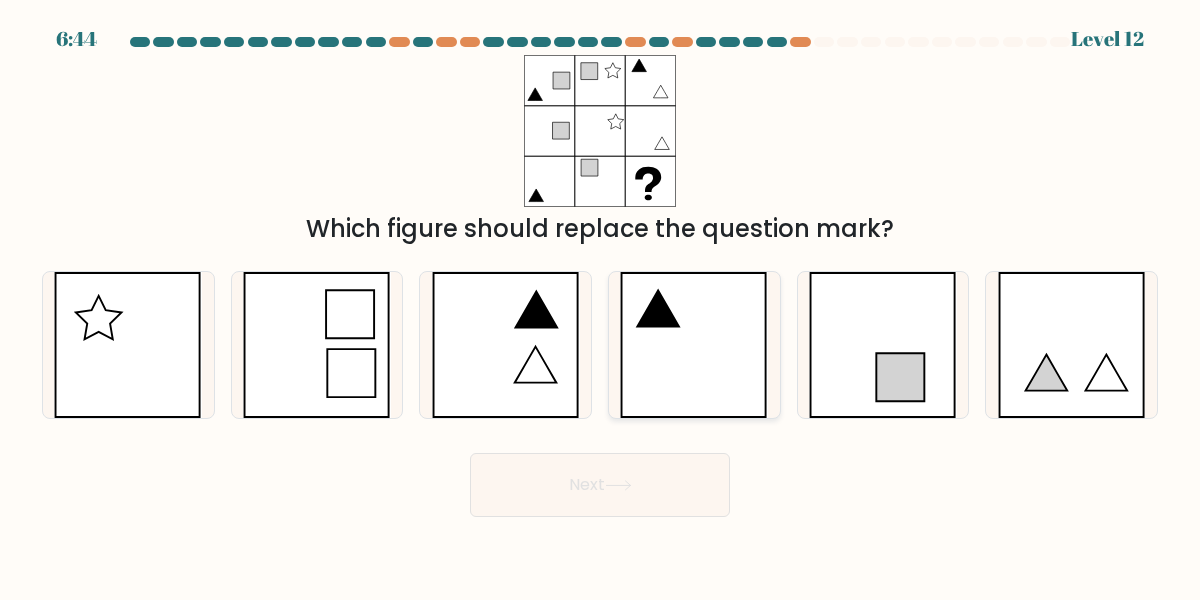 click 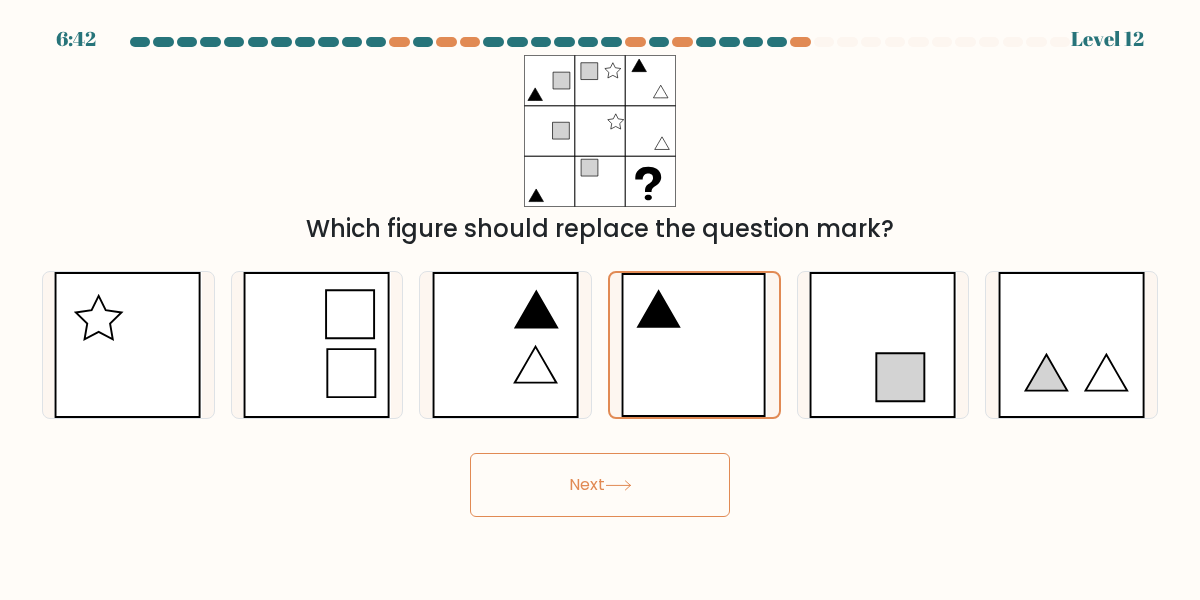 click 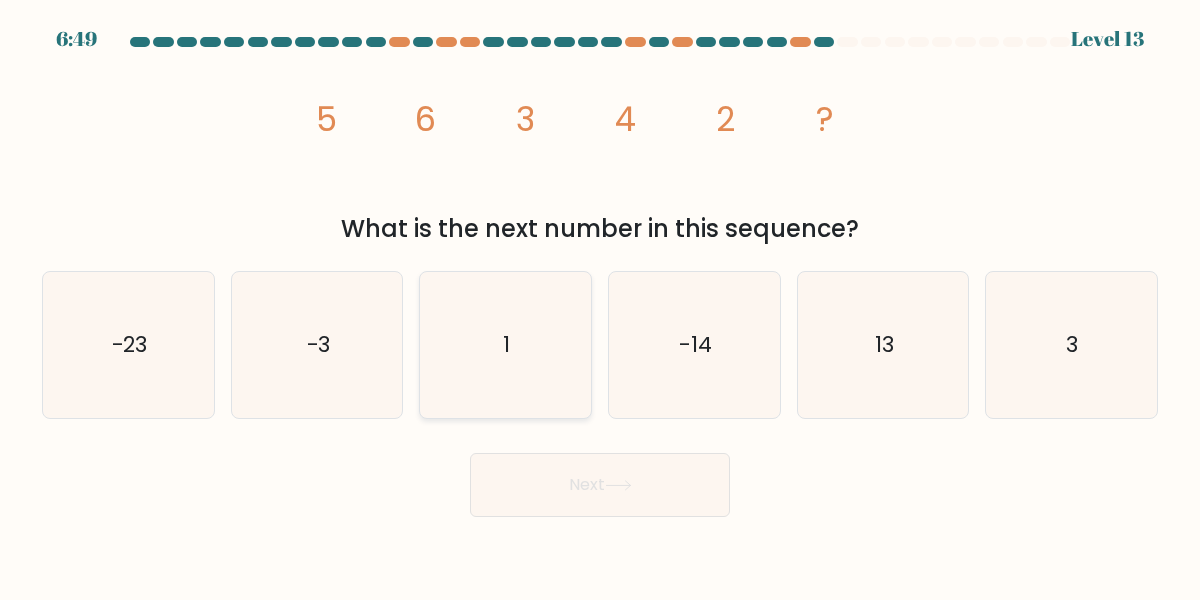 click on "1" 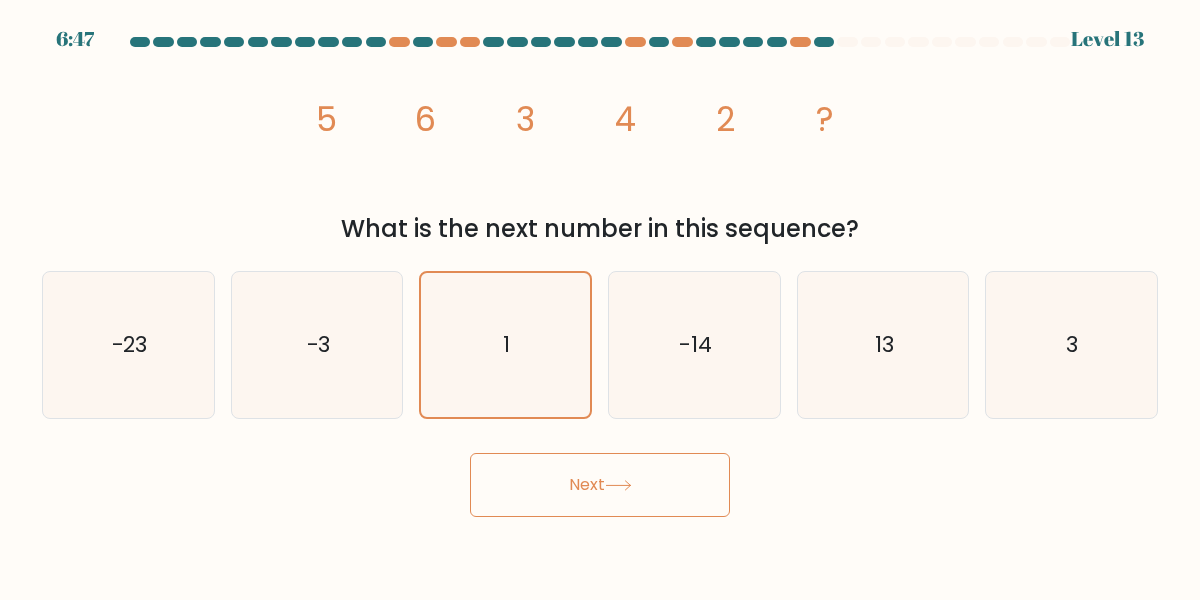 click on "Next" at bounding box center [600, 485] 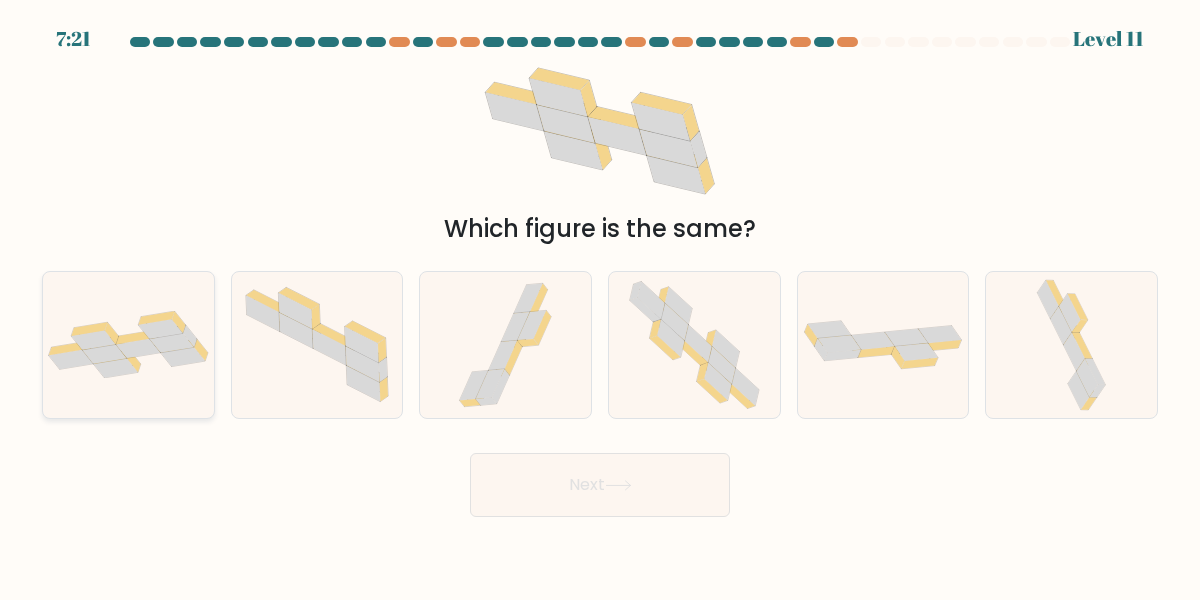 click 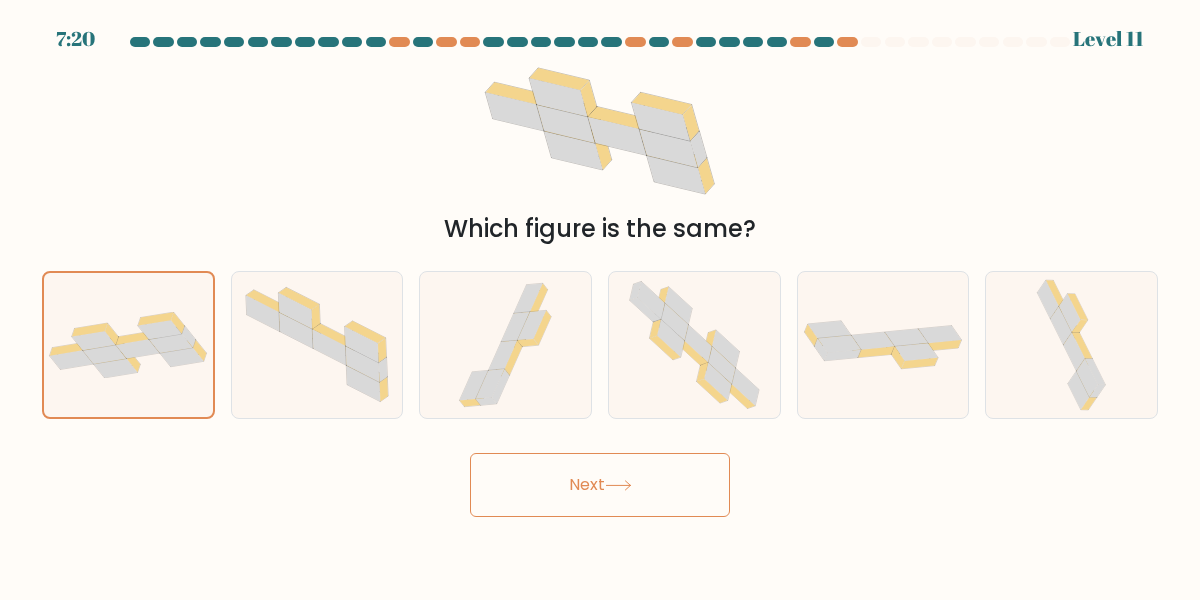 click on "Next" at bounding box center (600, 485) 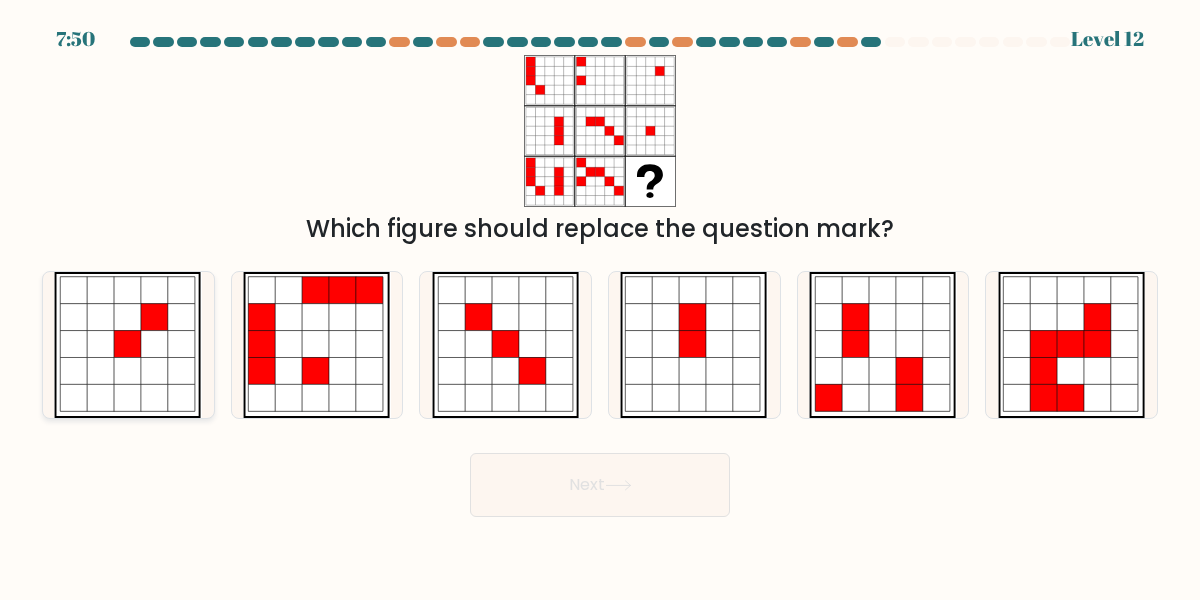 click 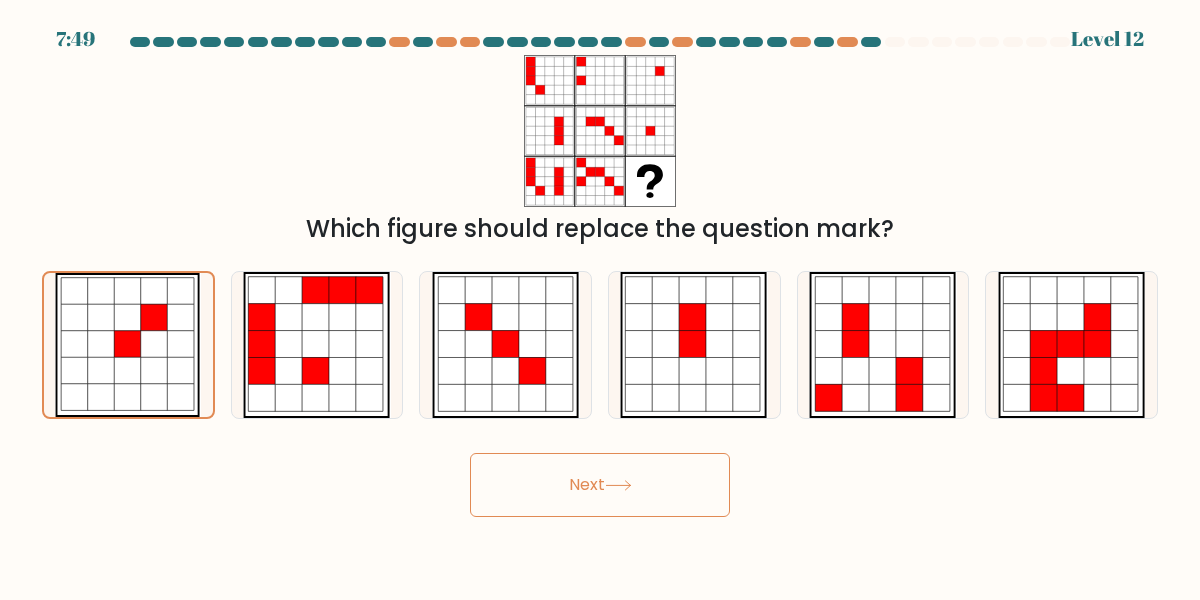 click on "Next" at bounding box center (600, 485) 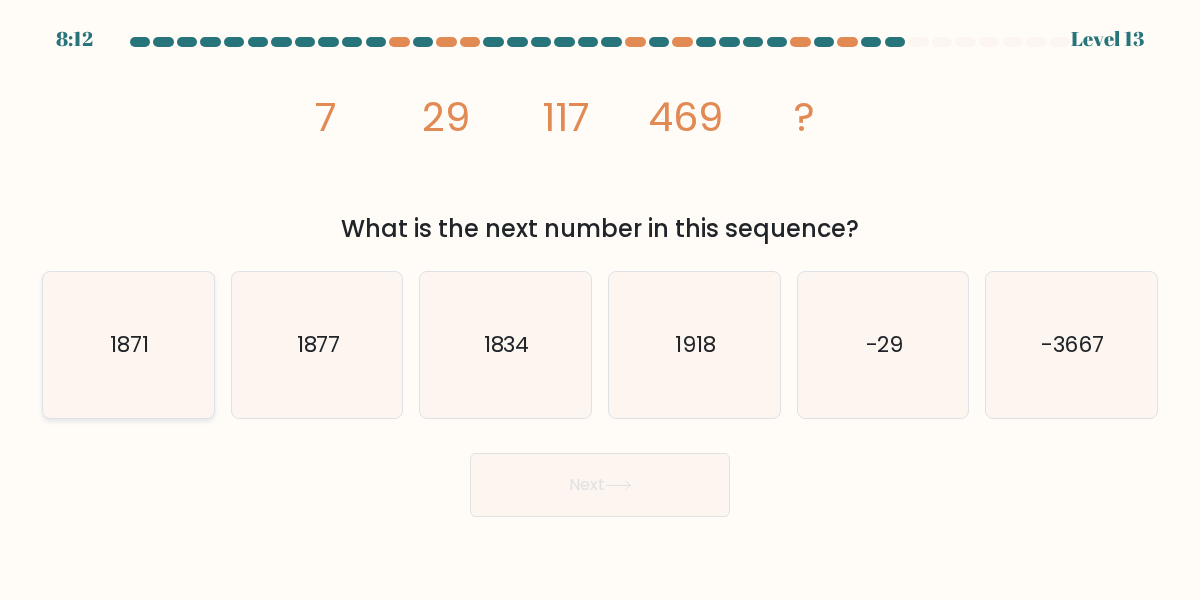 click on "1871" 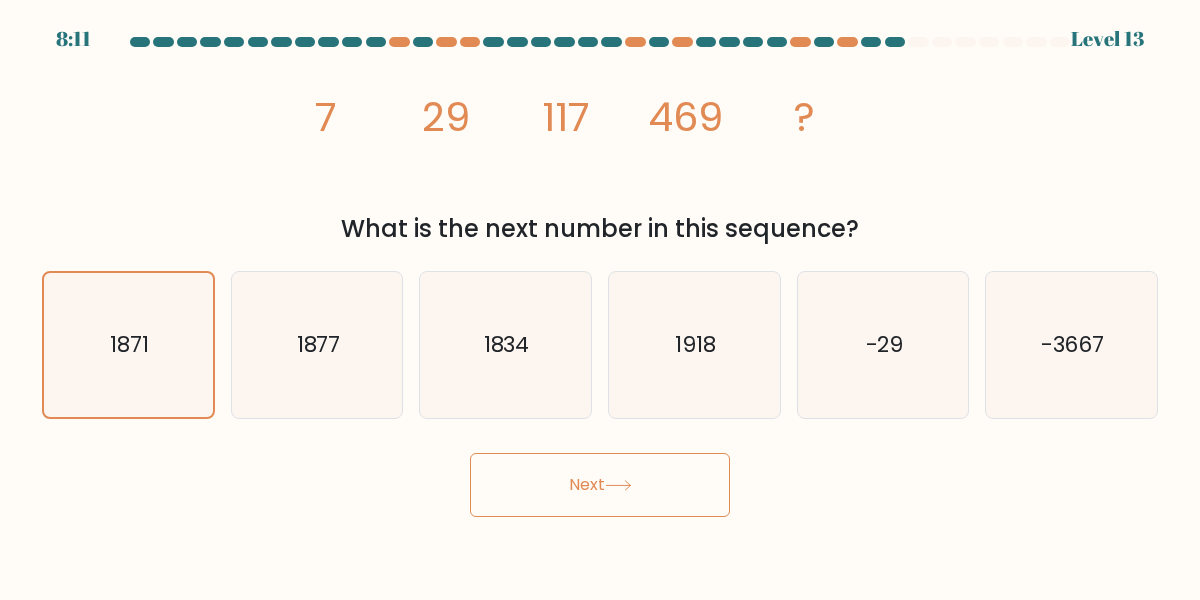 click on "Next" at bounding box center (600, 485) 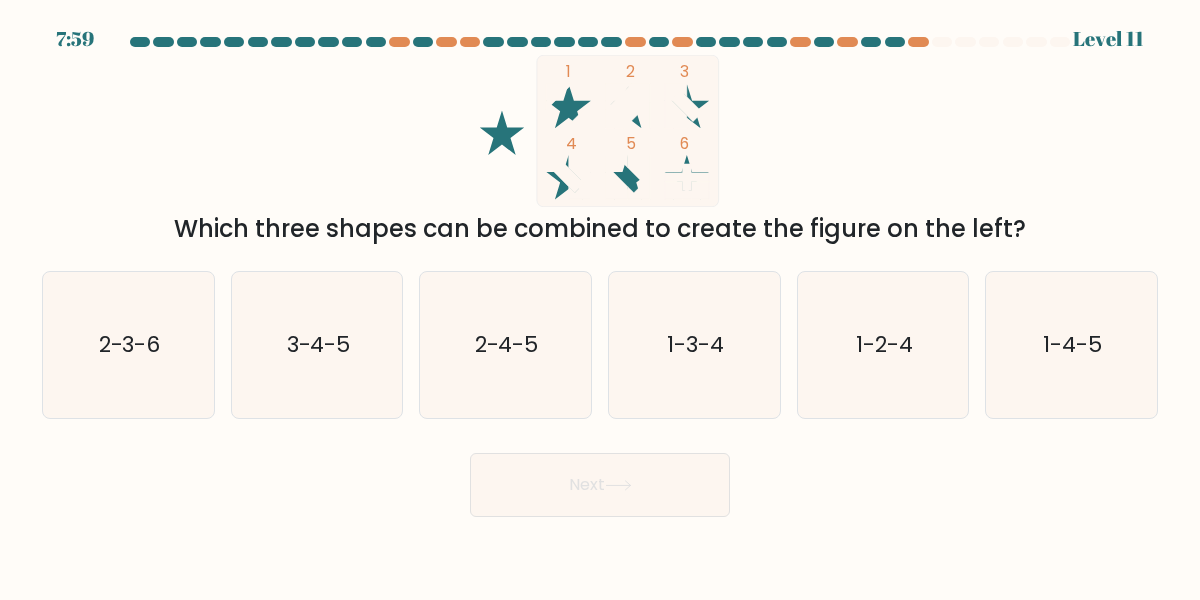 click at bounding box center (600, 277) 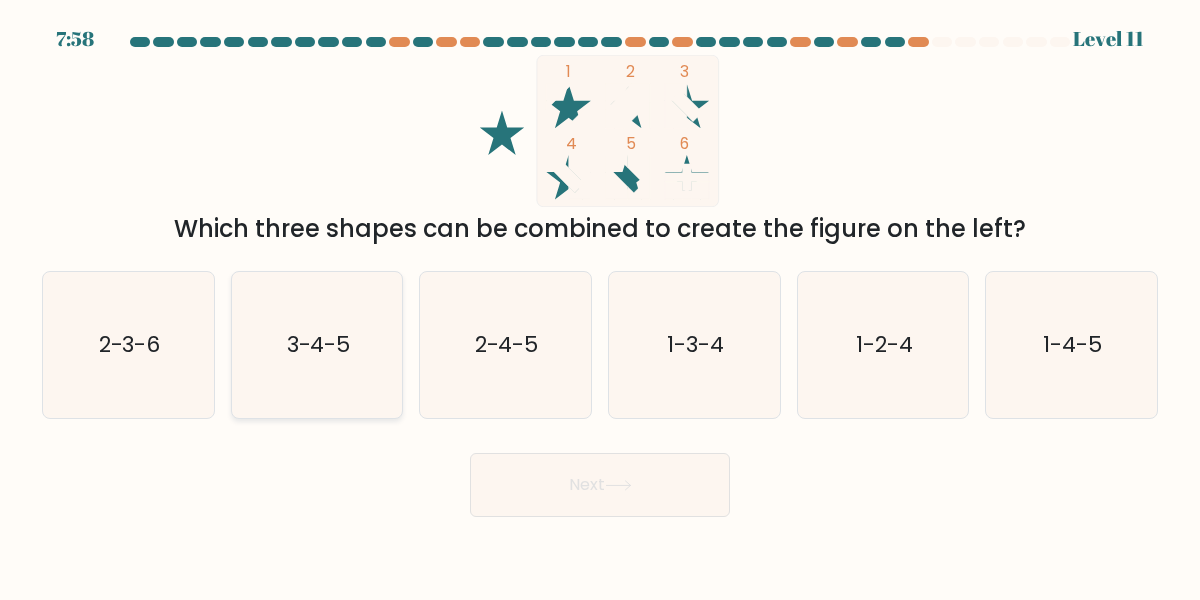 click on "3-4-5" 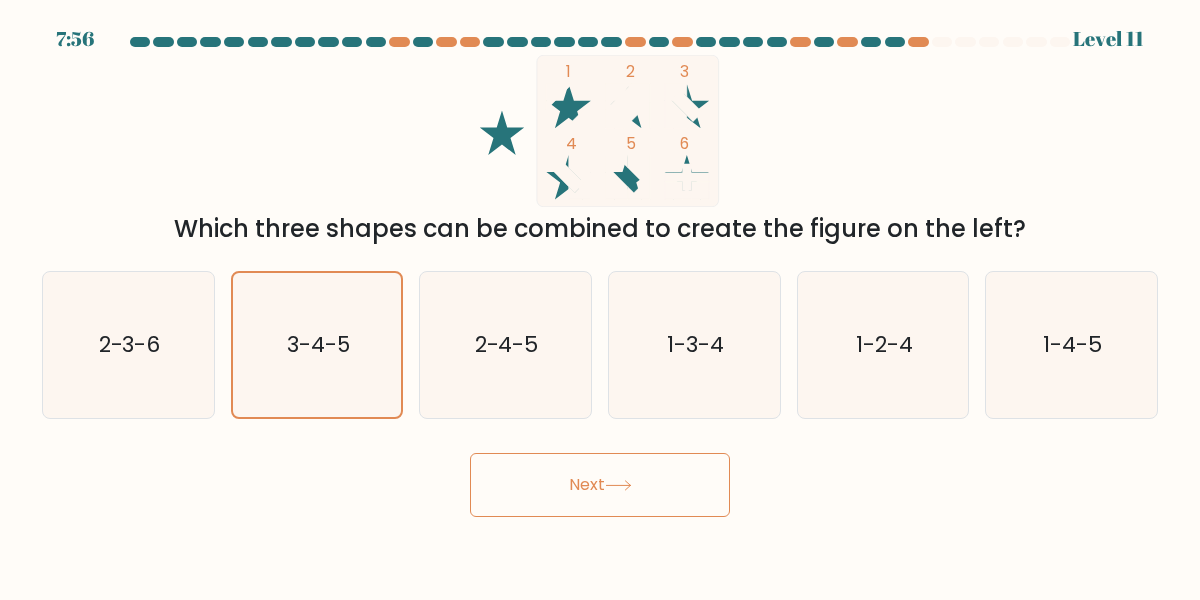 click on "Next" at bounding box center [600, 485] 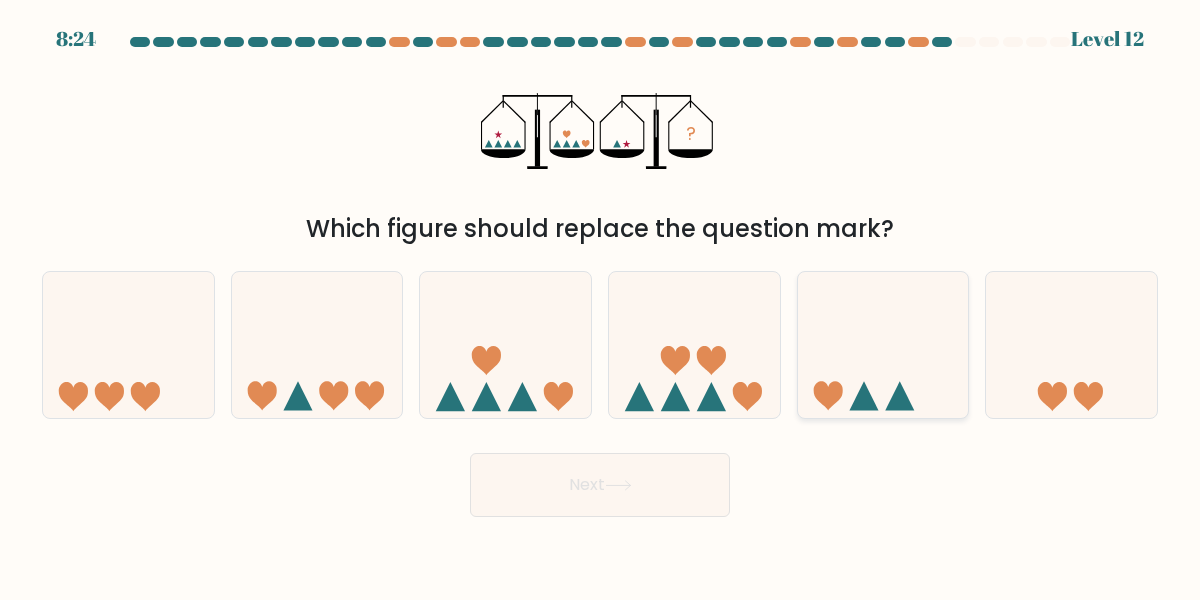 click 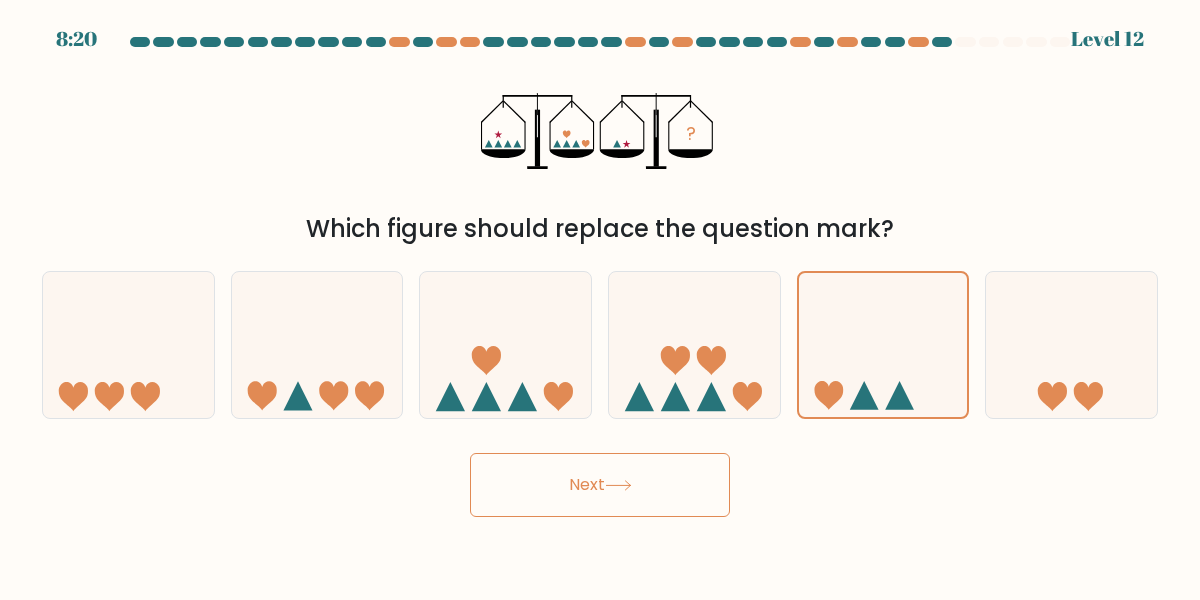 click on "Next" at bounding box center (600, 485) 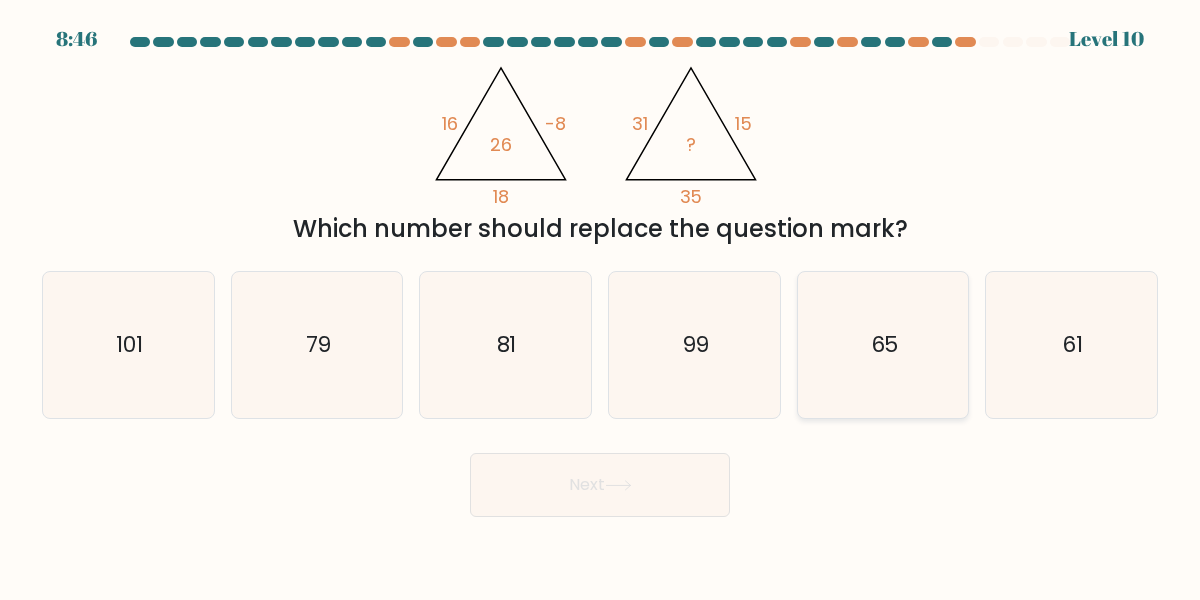 click on "65" 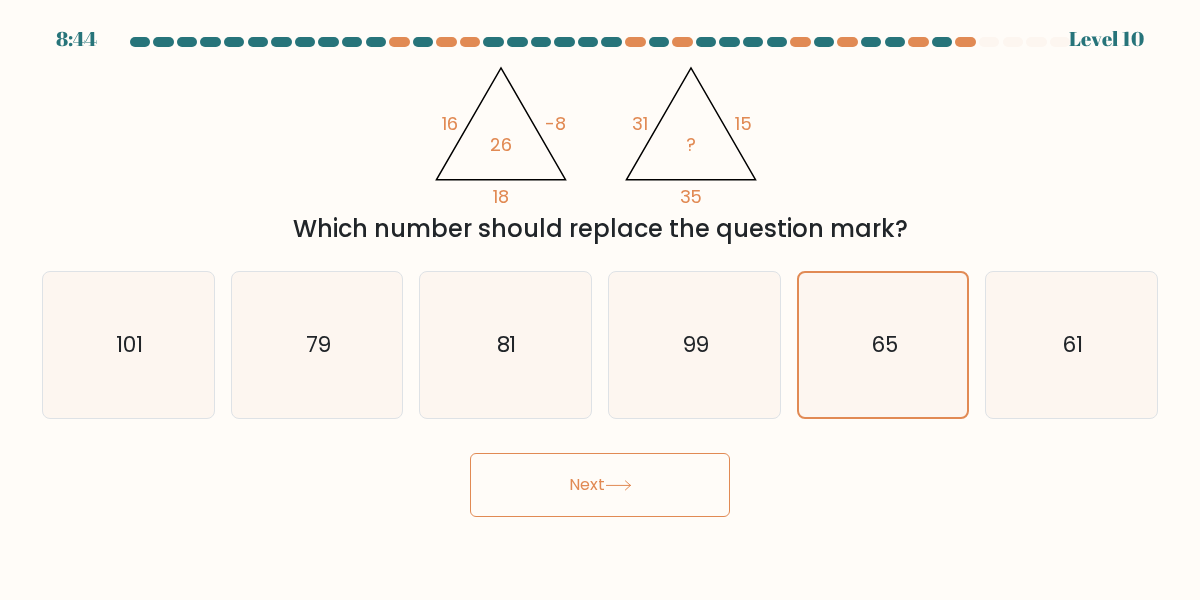 click on "Next" at bounding box center [600, 485] 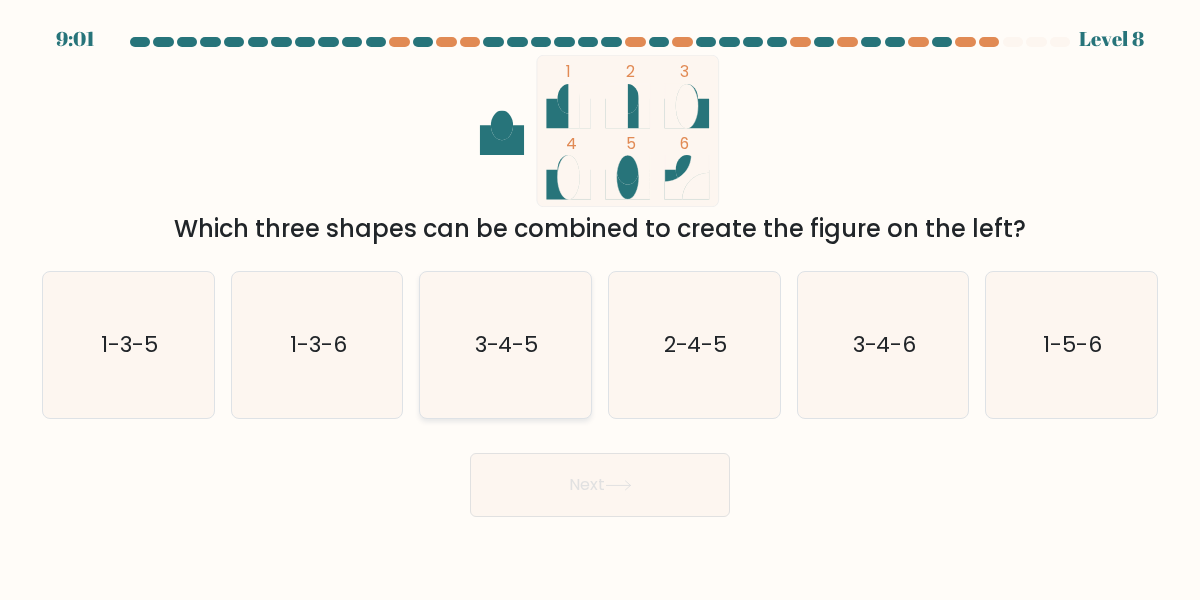click on "3-4-5" 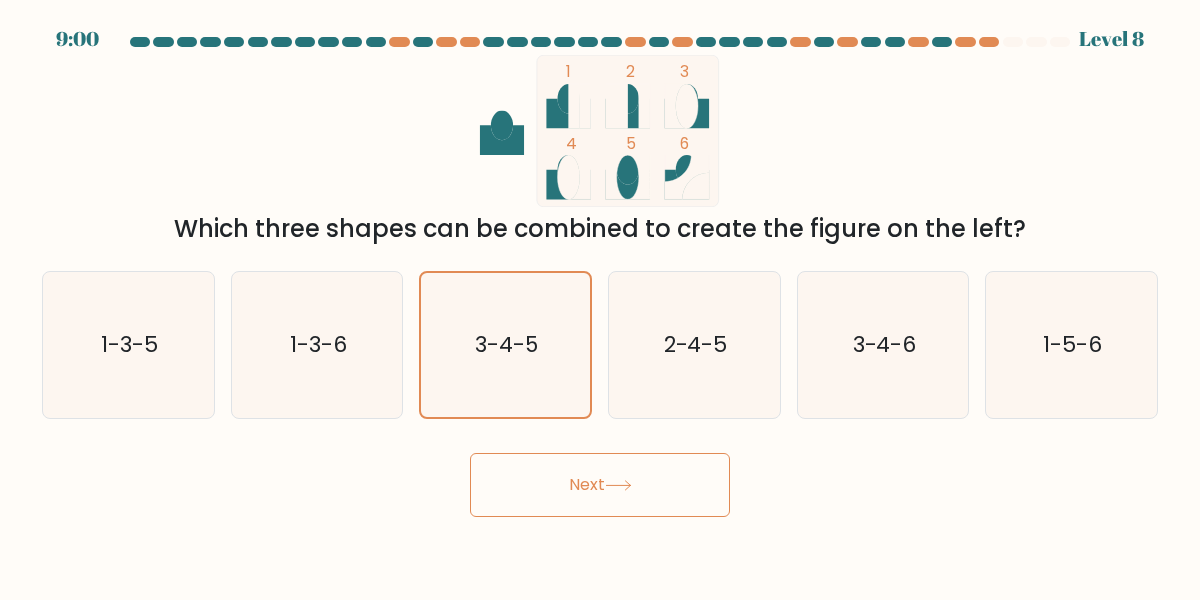 click on "Next" at bounding box center [600, 485] 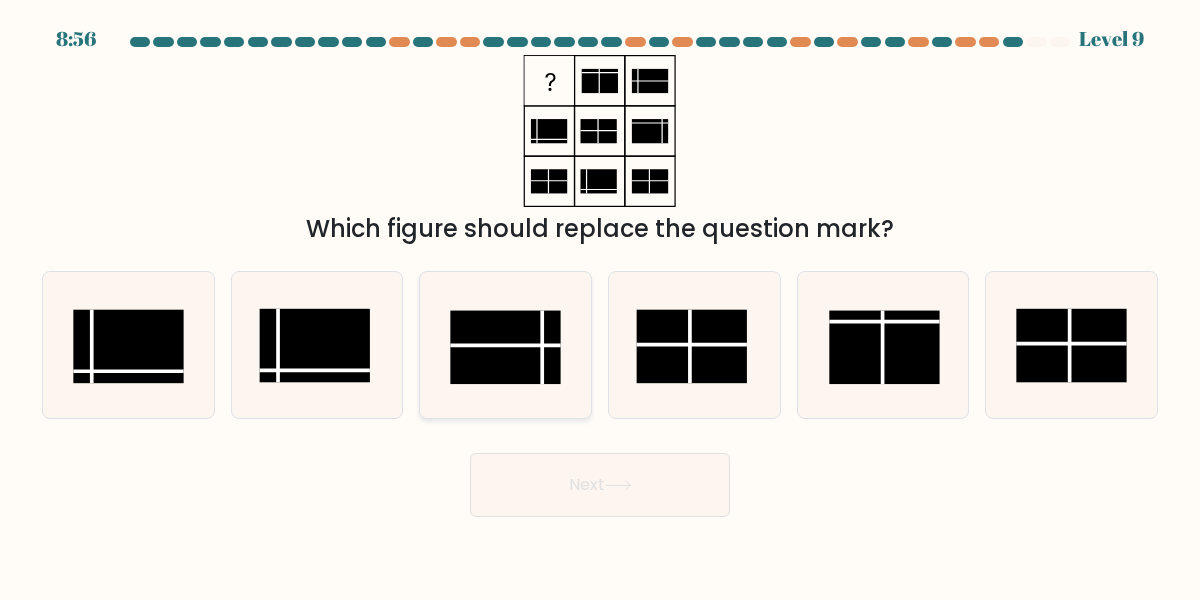 click 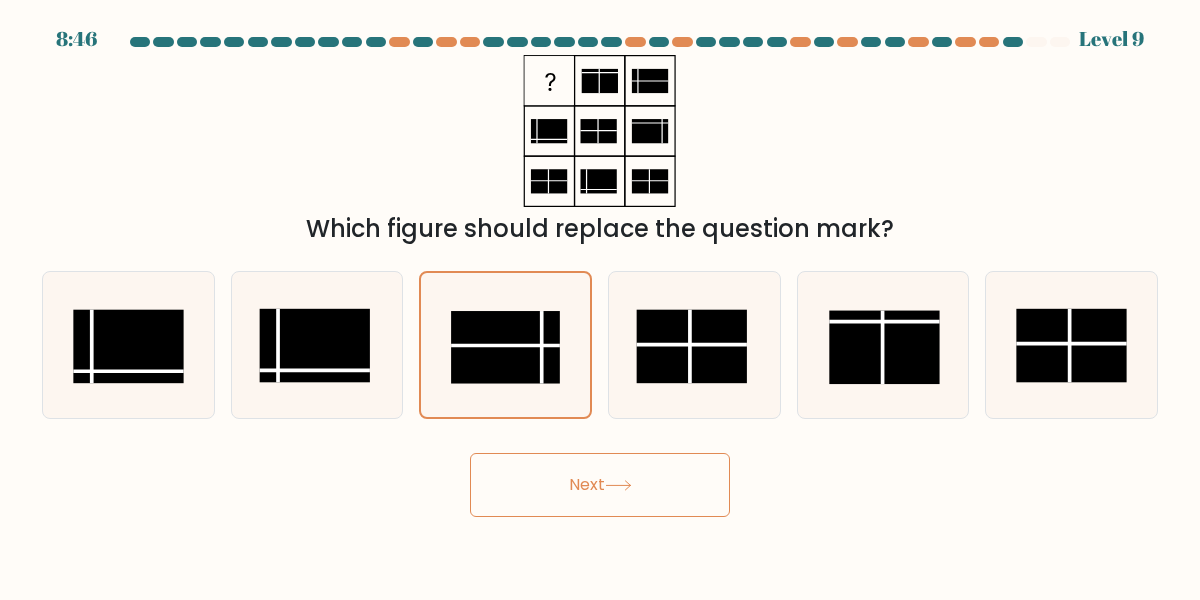 click on "Next" at bounding box center (600, 485) 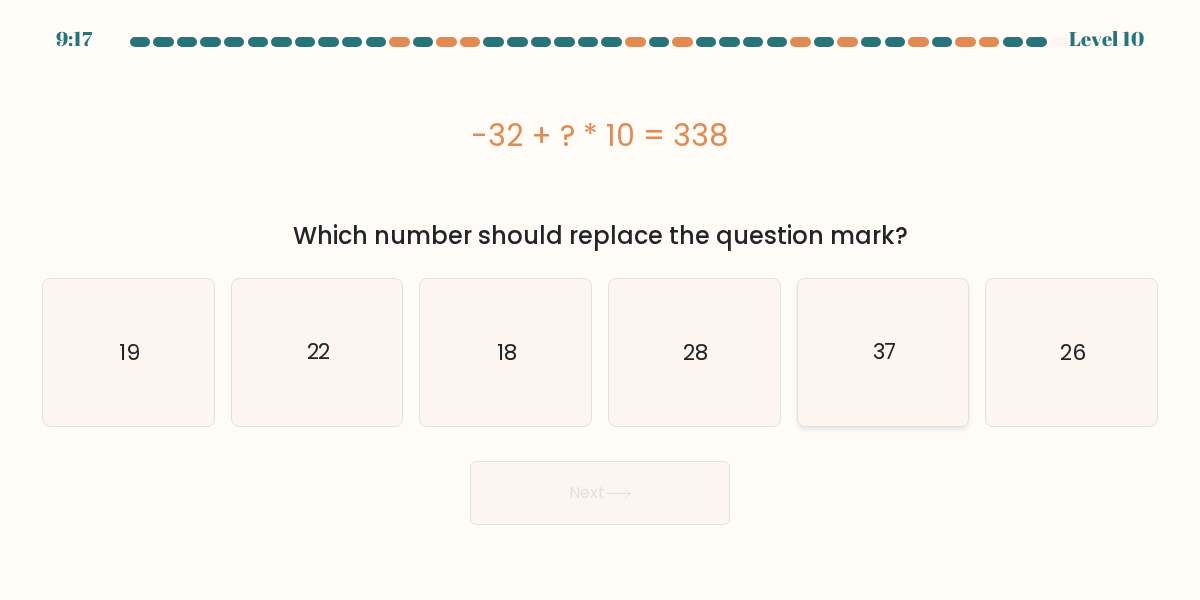 click on "37" 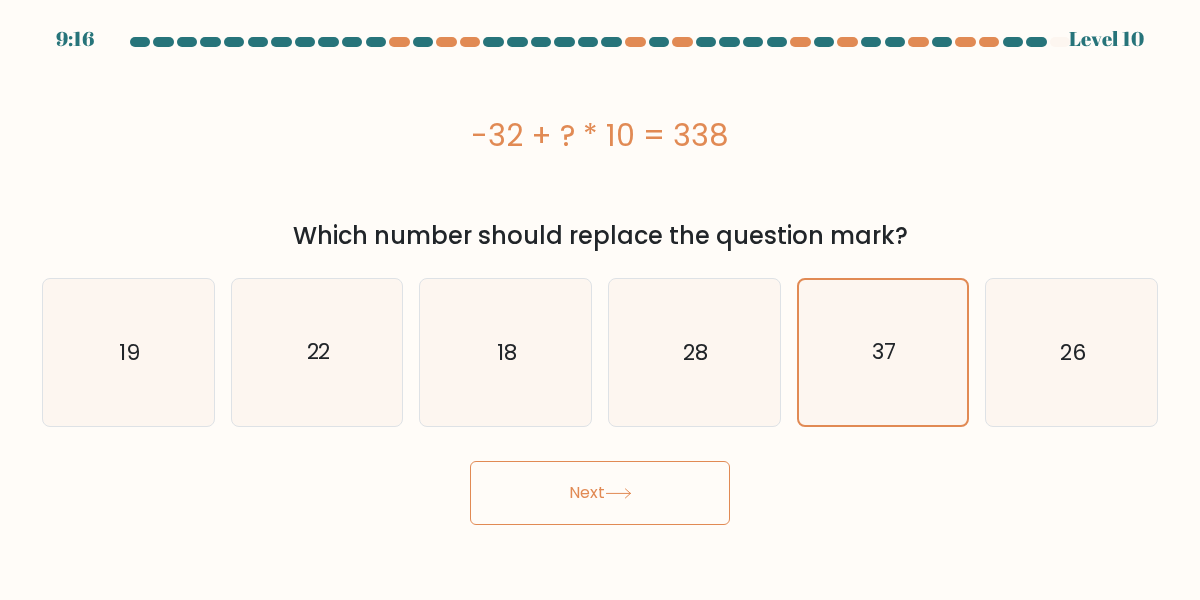 click on "Next" at bounding box center (600, 493) 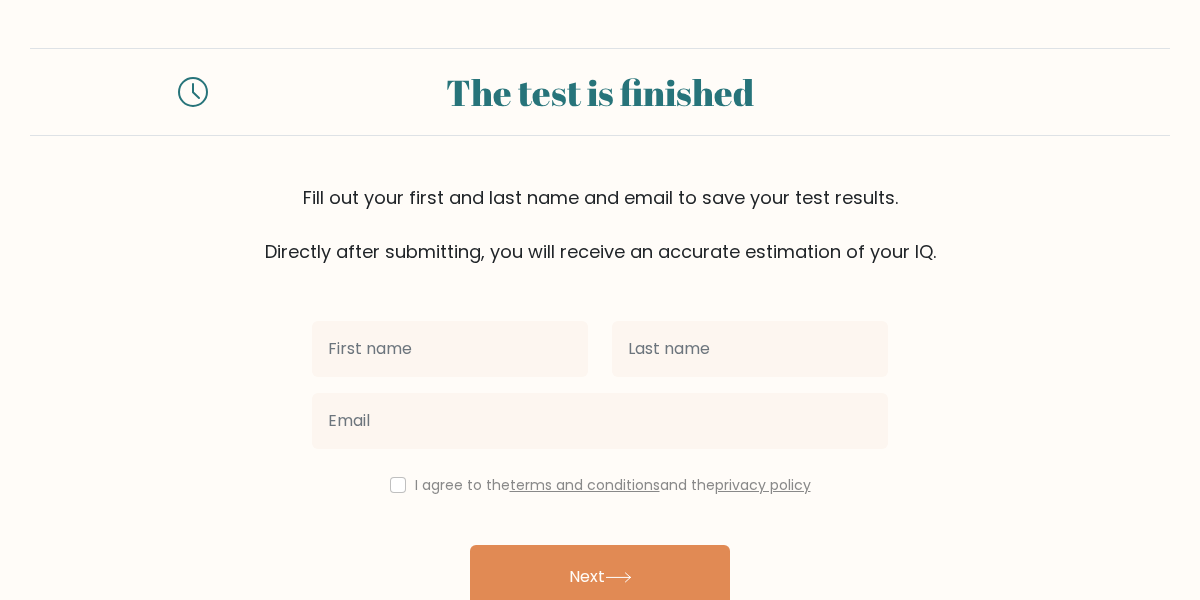 scroll, scrollTop: 102, scrollLeft: 0, axis: vertical 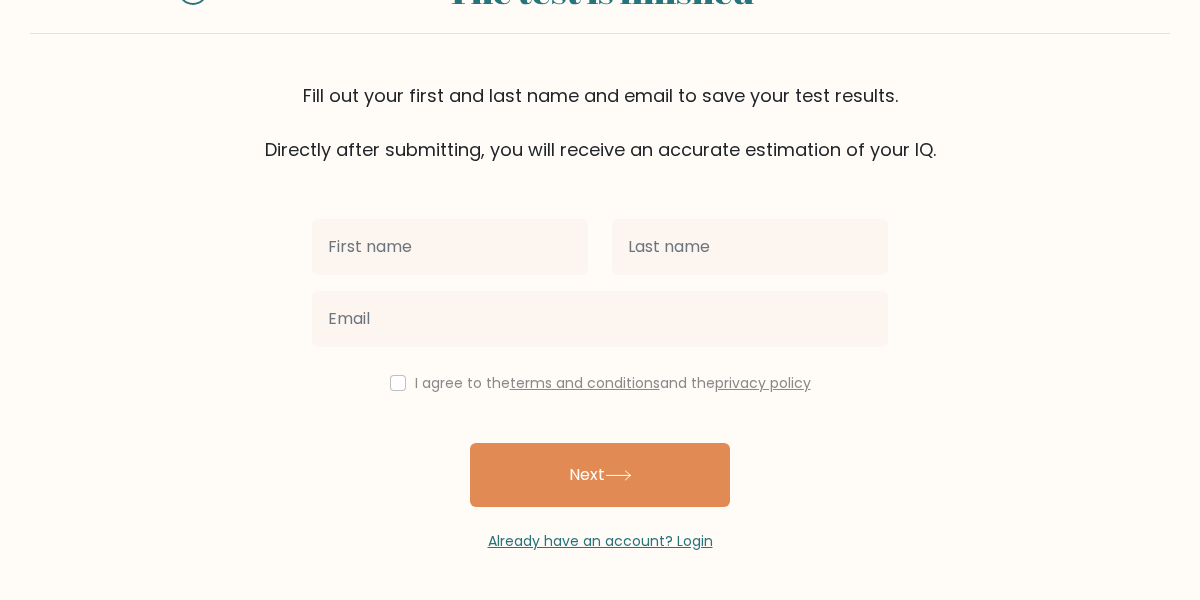 click at bounding box center (450, 247) 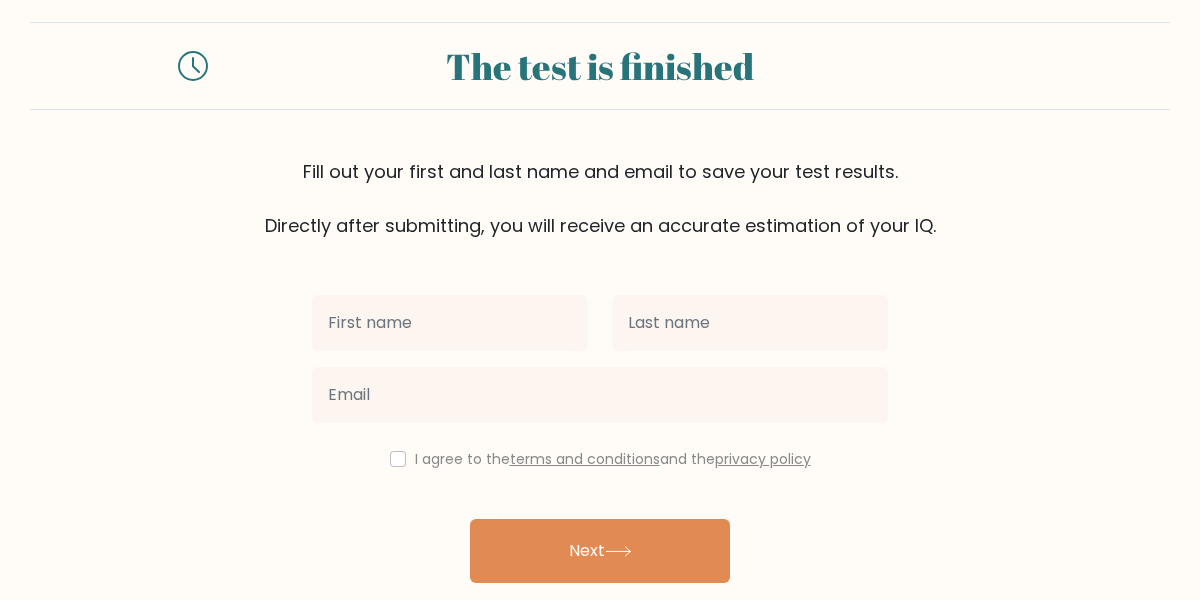 scroll, scrollTop: 0, scrollLeft: 0, axis: both 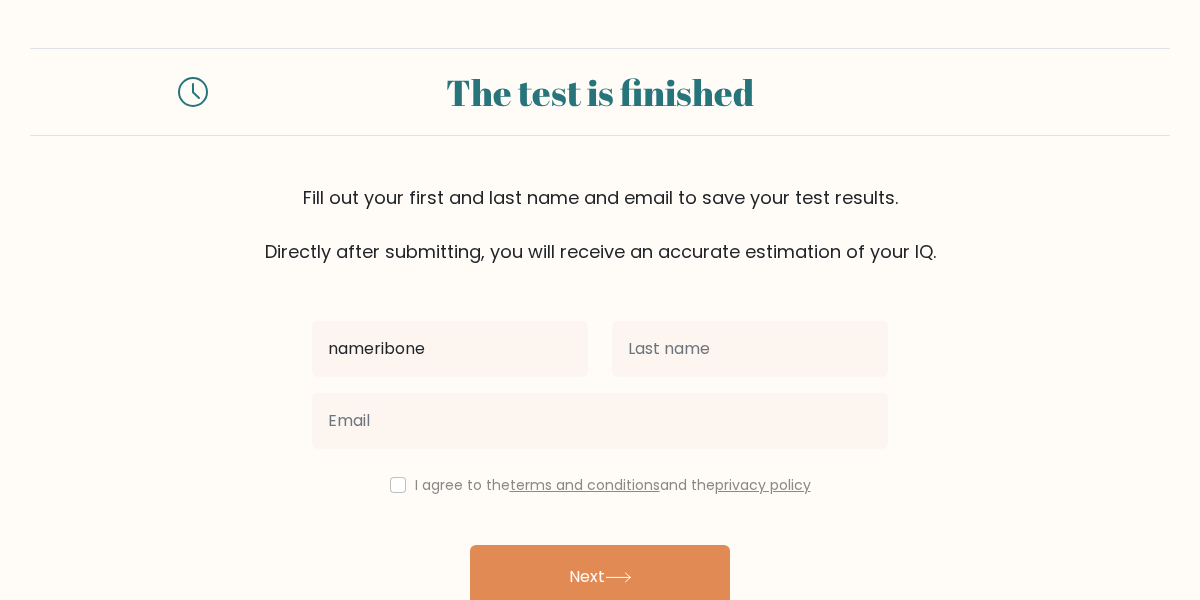 type on "nameribone" 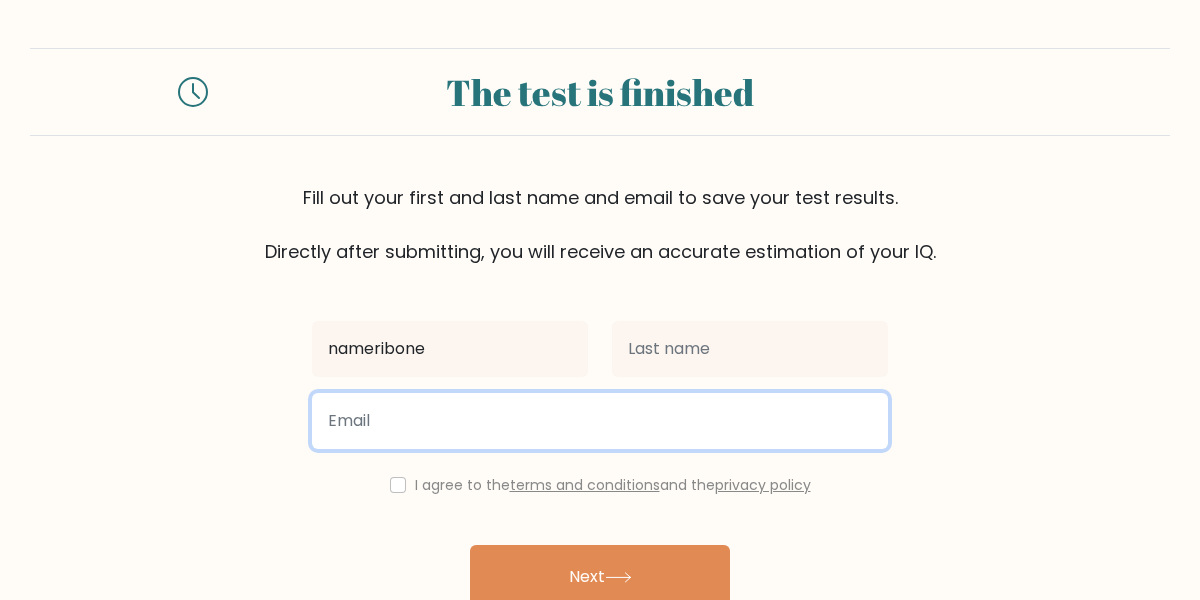 click at bounding box center [600, 421] 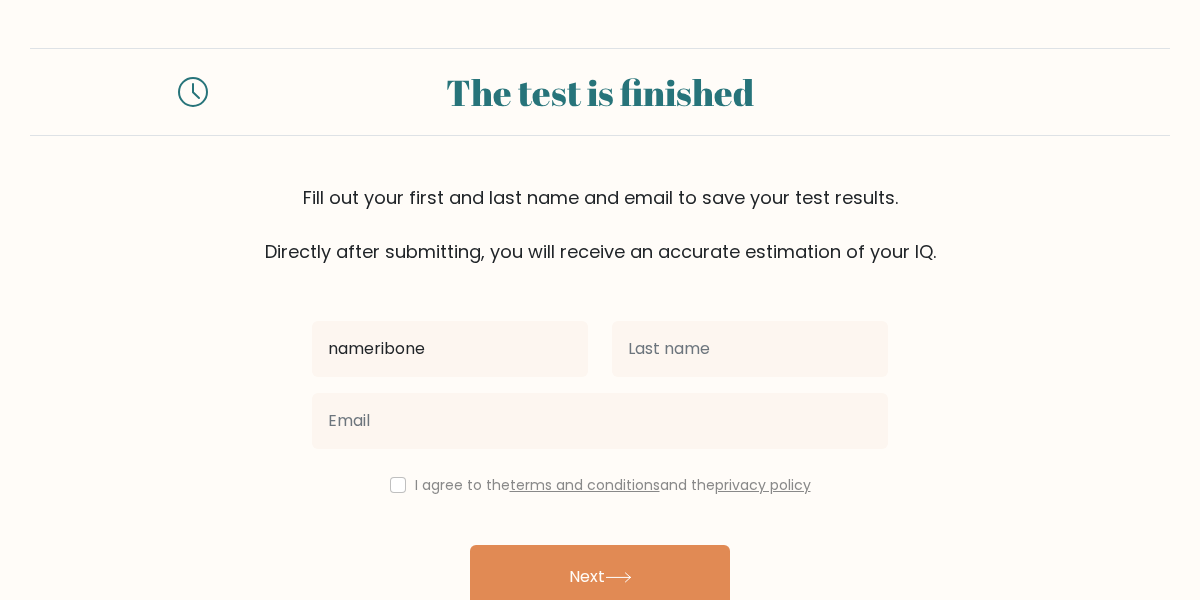 click on "terms and conditions" at bounding box center (585, 485) 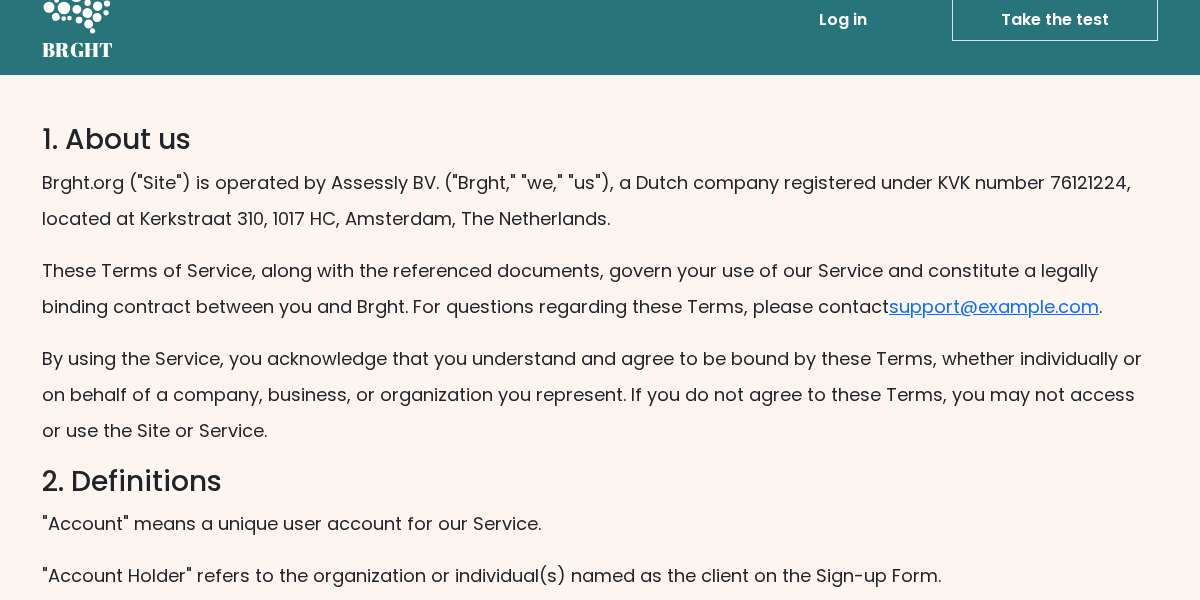scroll, scrollTop: 0, scrollLeft: 0, axis: both 